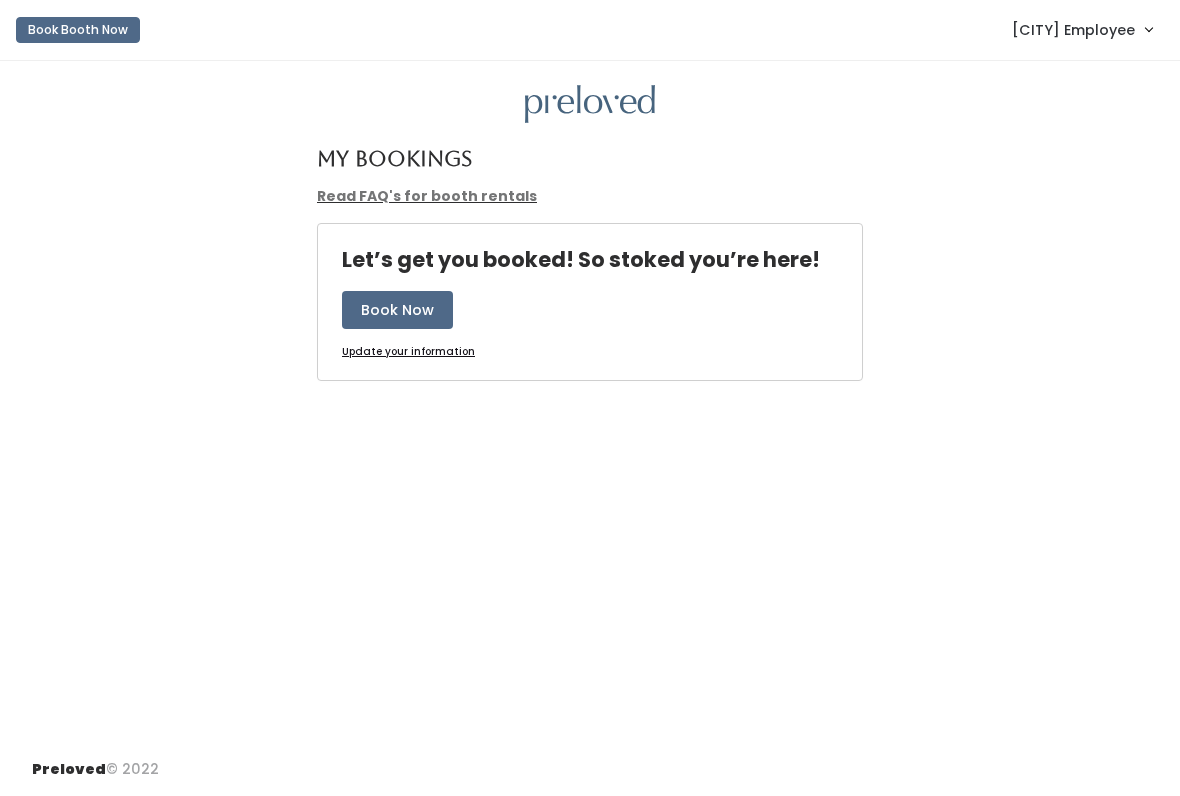 scroll, scrollTop: 0, scrollLeft: 0, axis: both 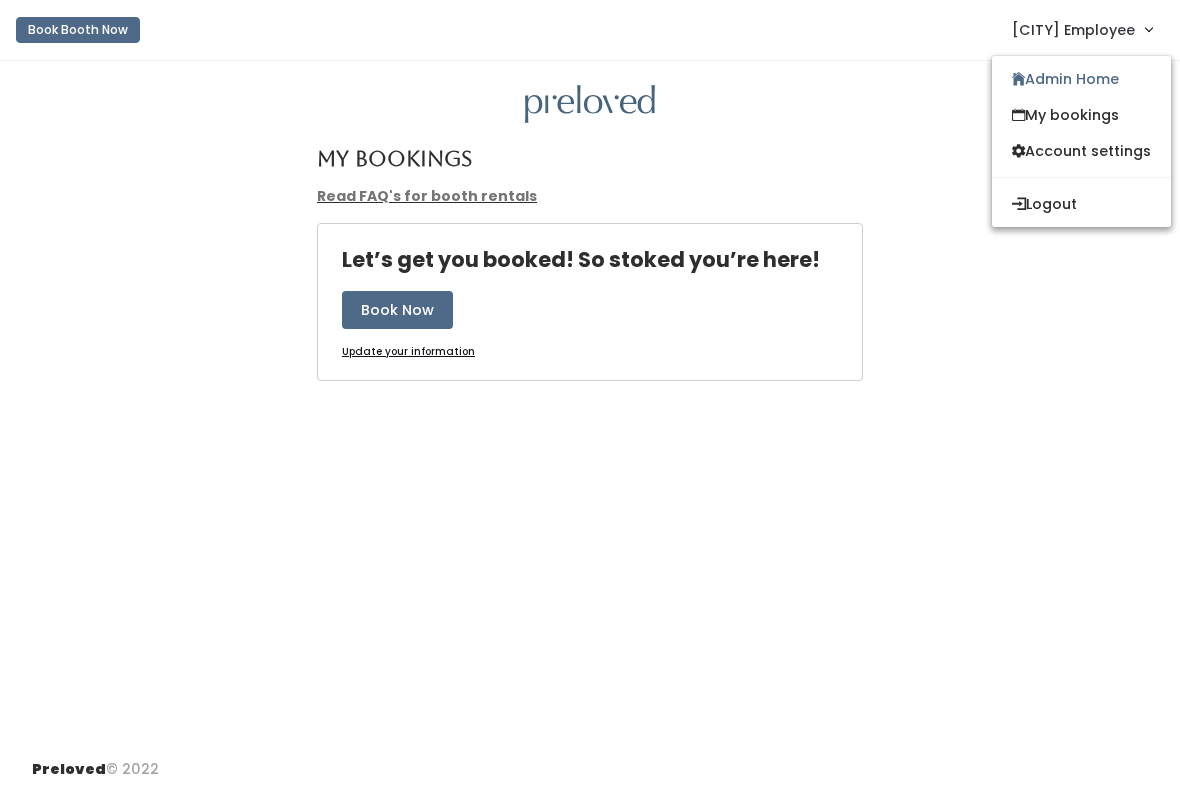 click on "Admin Home" at bounding box center (1081, 79) 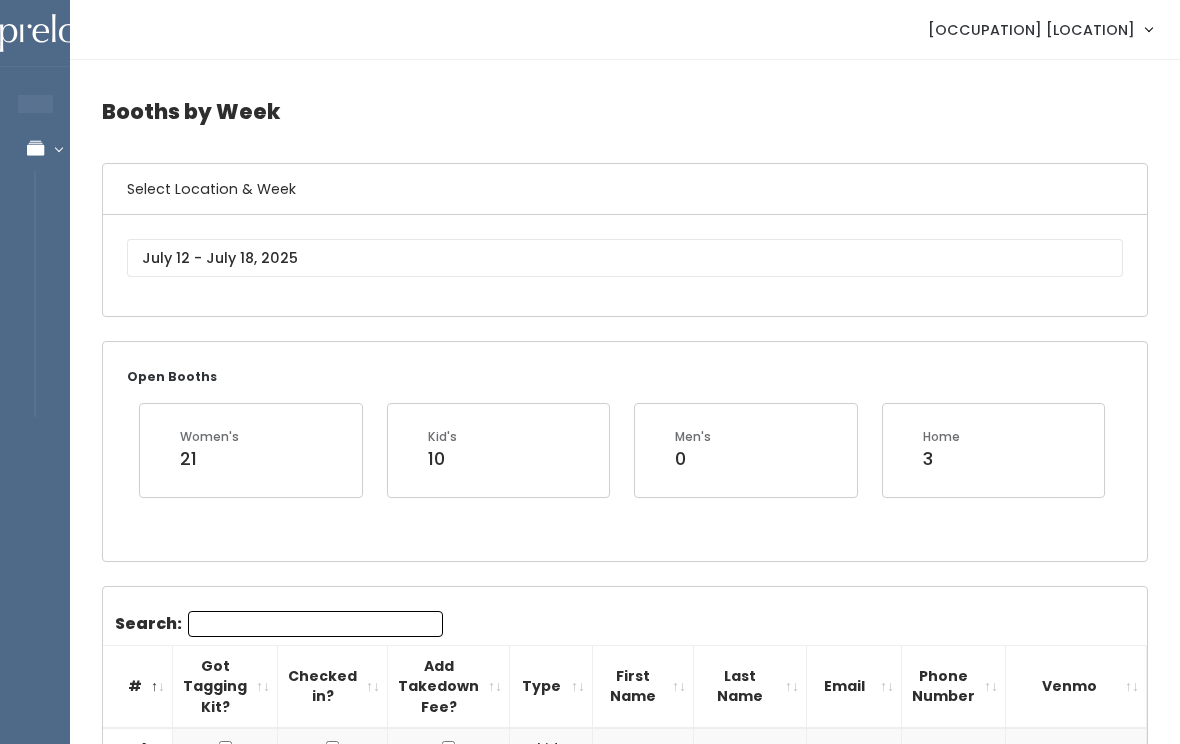 scroll, scrollTop: 0, scrollLeft: 0, axis: both 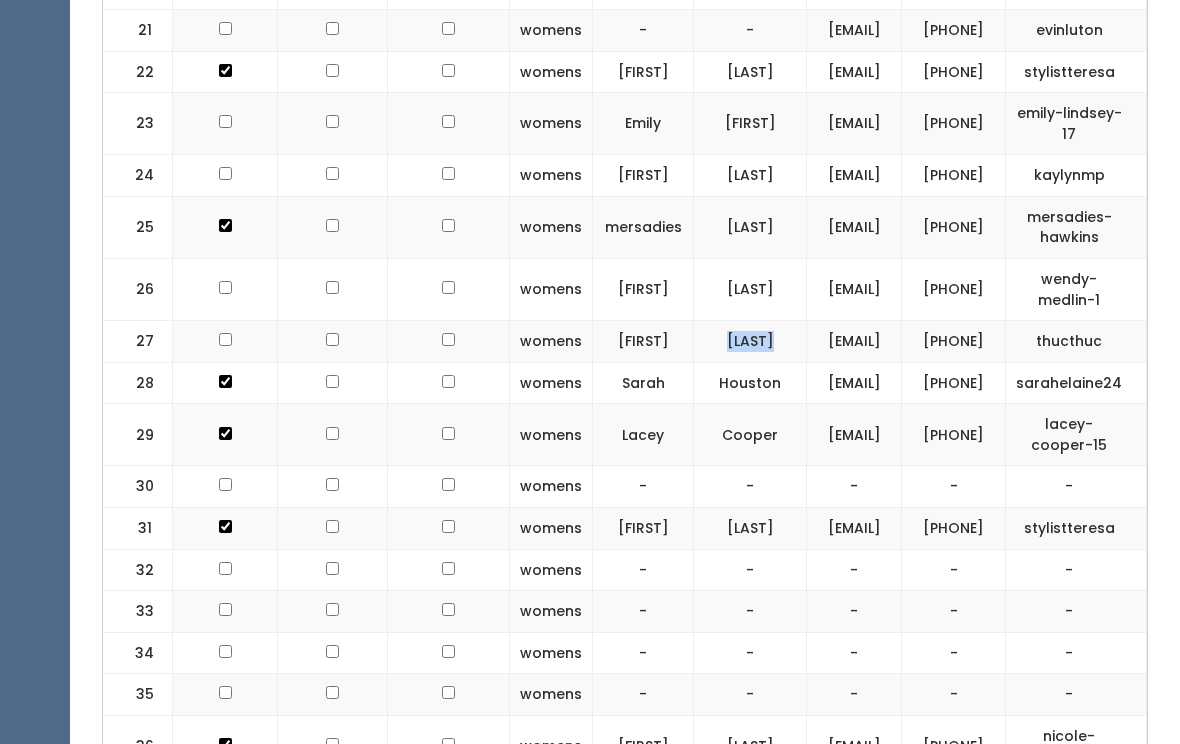 click on "[LAST]" at bounding box center (750, 343) 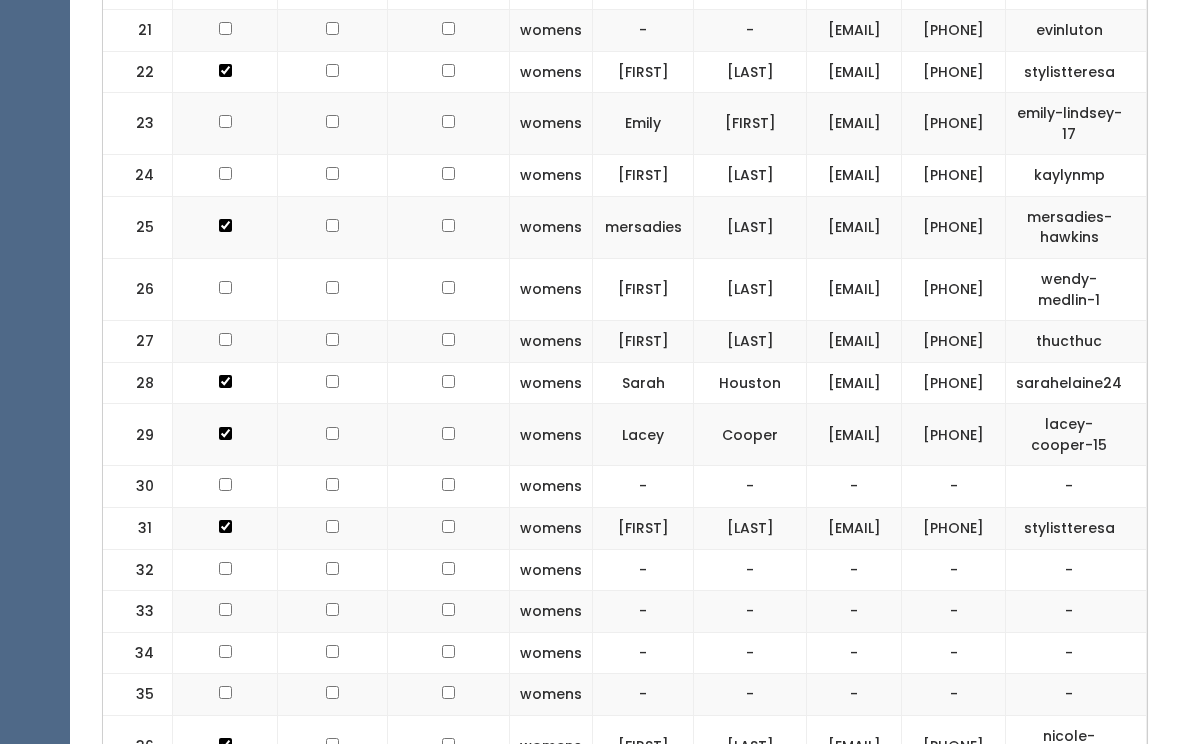 click on "womens" at bounding box center (551, 343) 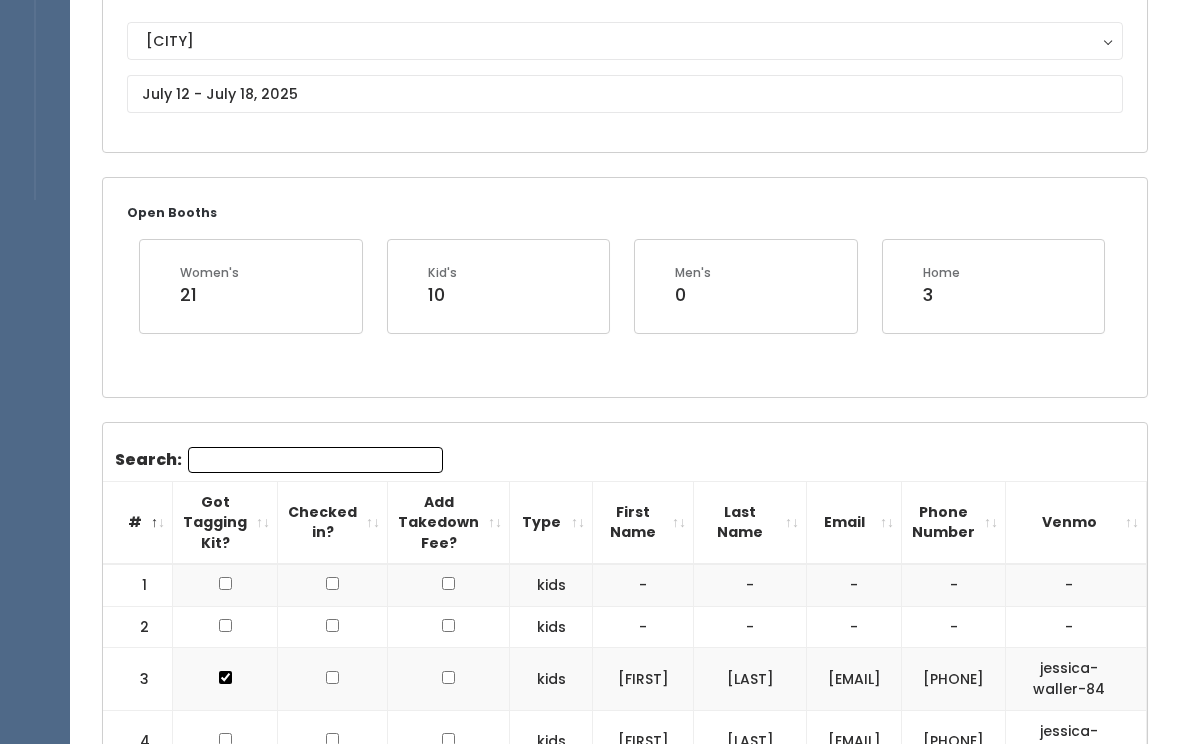 scroll, scrollTop: 0, scrollLeft: 0, axis: both 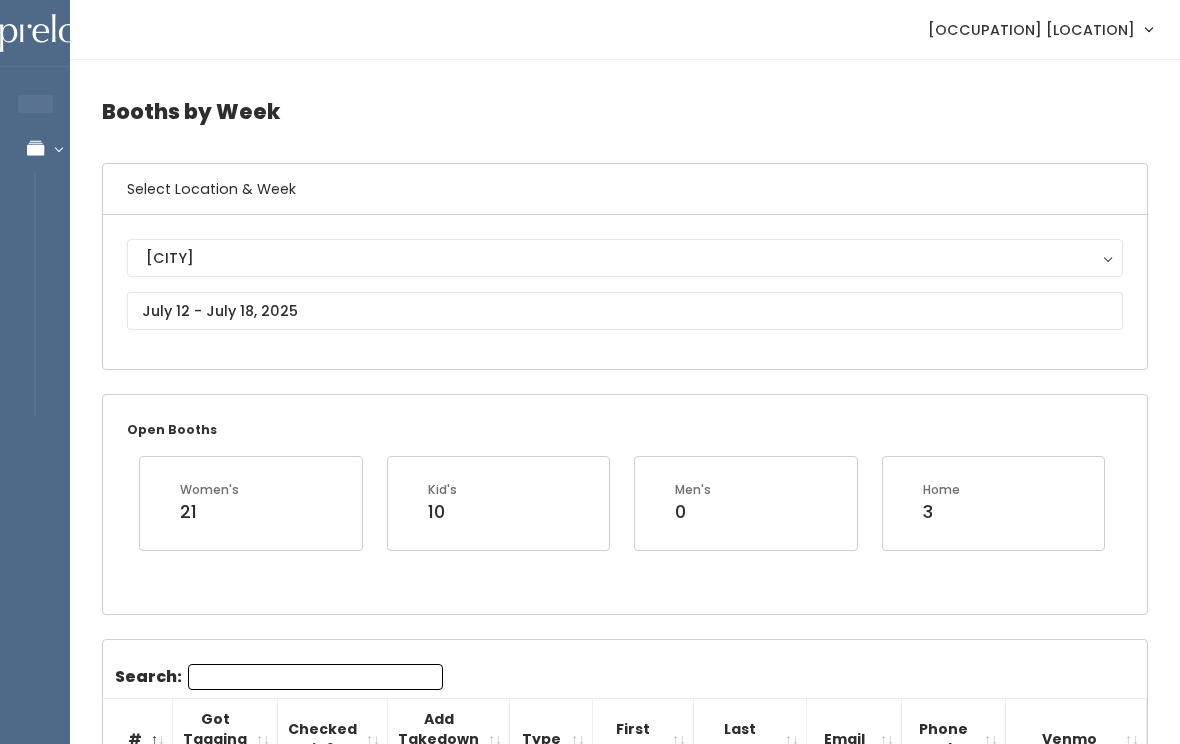 click on "[NAME]" at bounding box center (1031, 30) 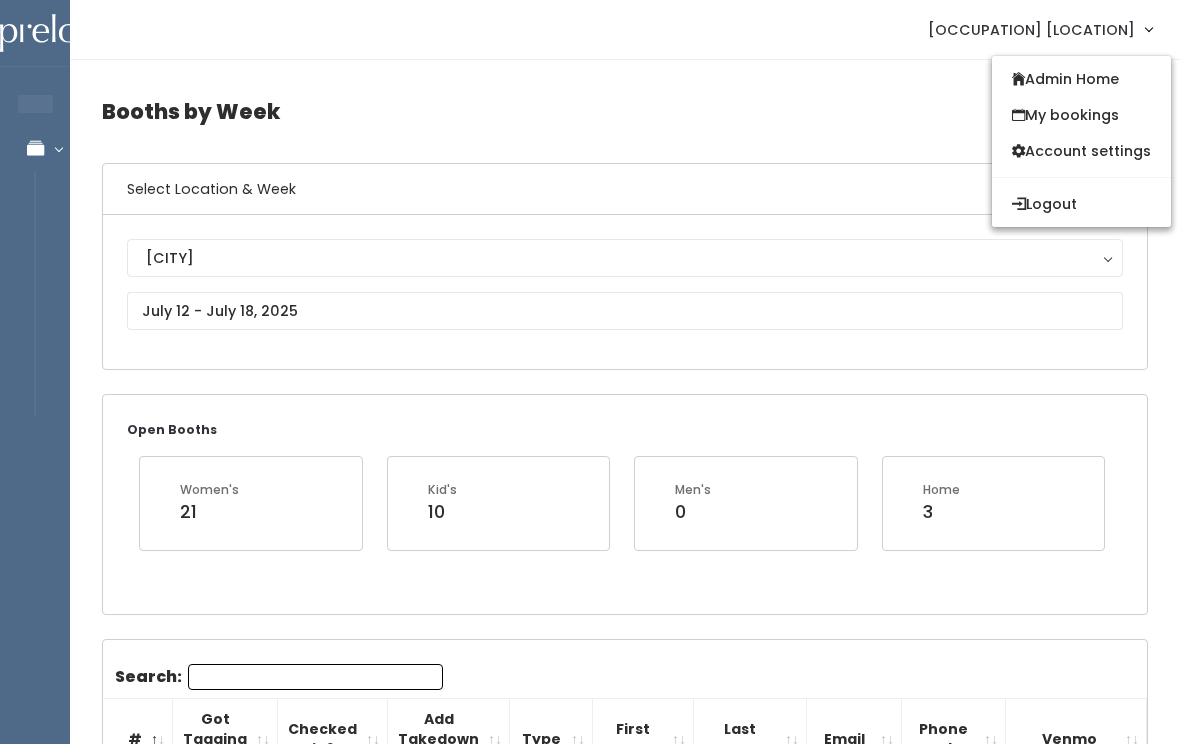 click on "My bookings" at bounding box center (1081, 115) 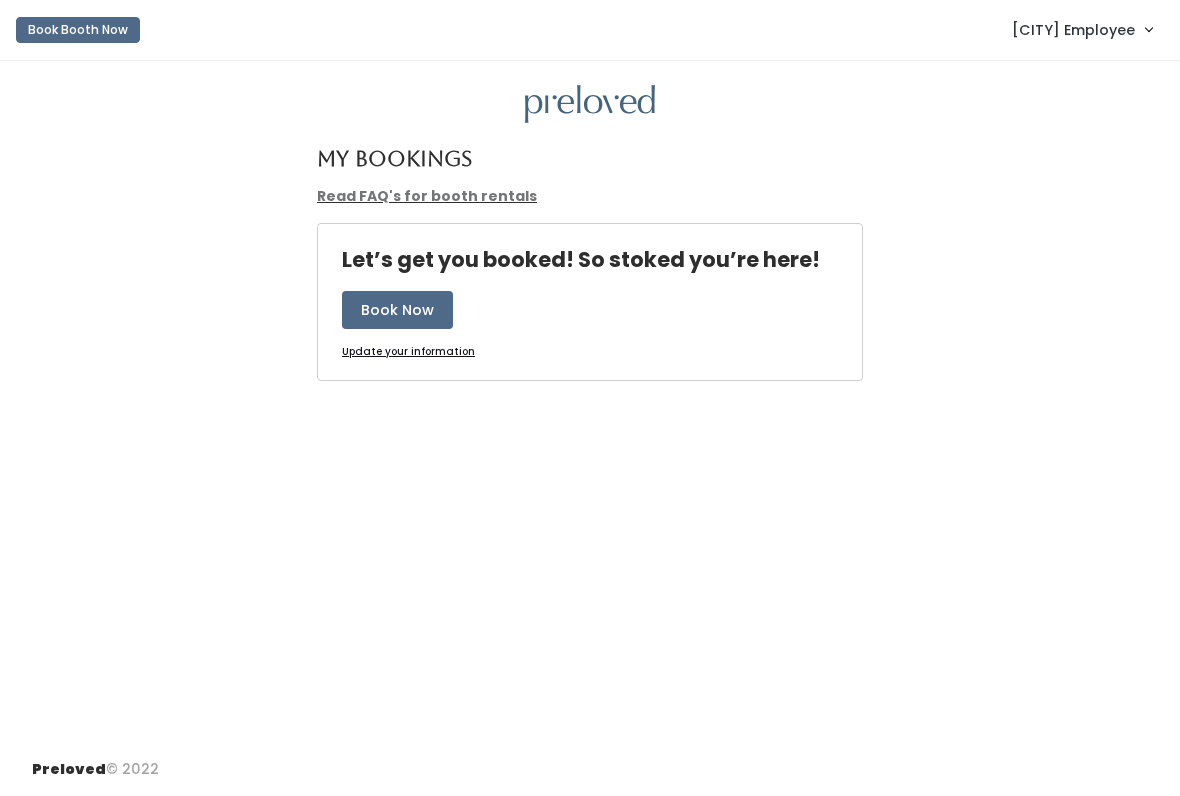 scroll, scrollTop: 0, scrollLeft: 0, axis: both 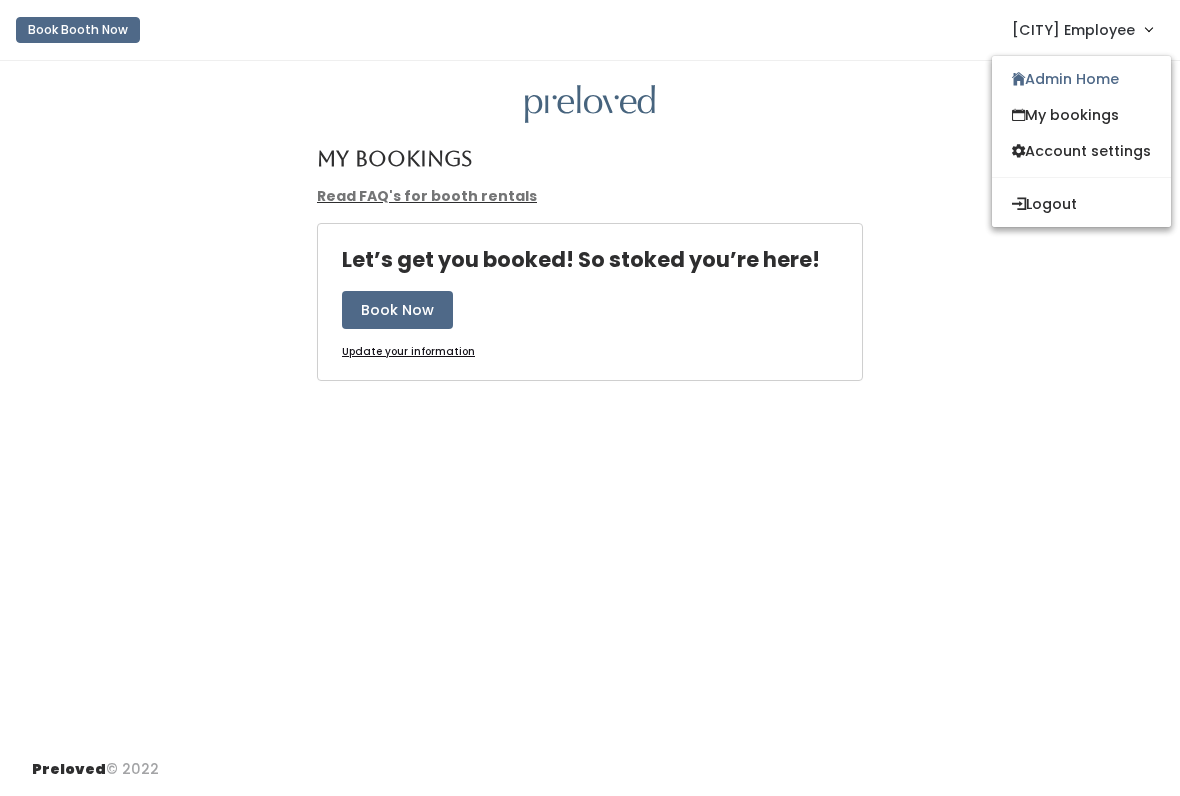 click on "Admin Home" at bounding box center (1081, 79) 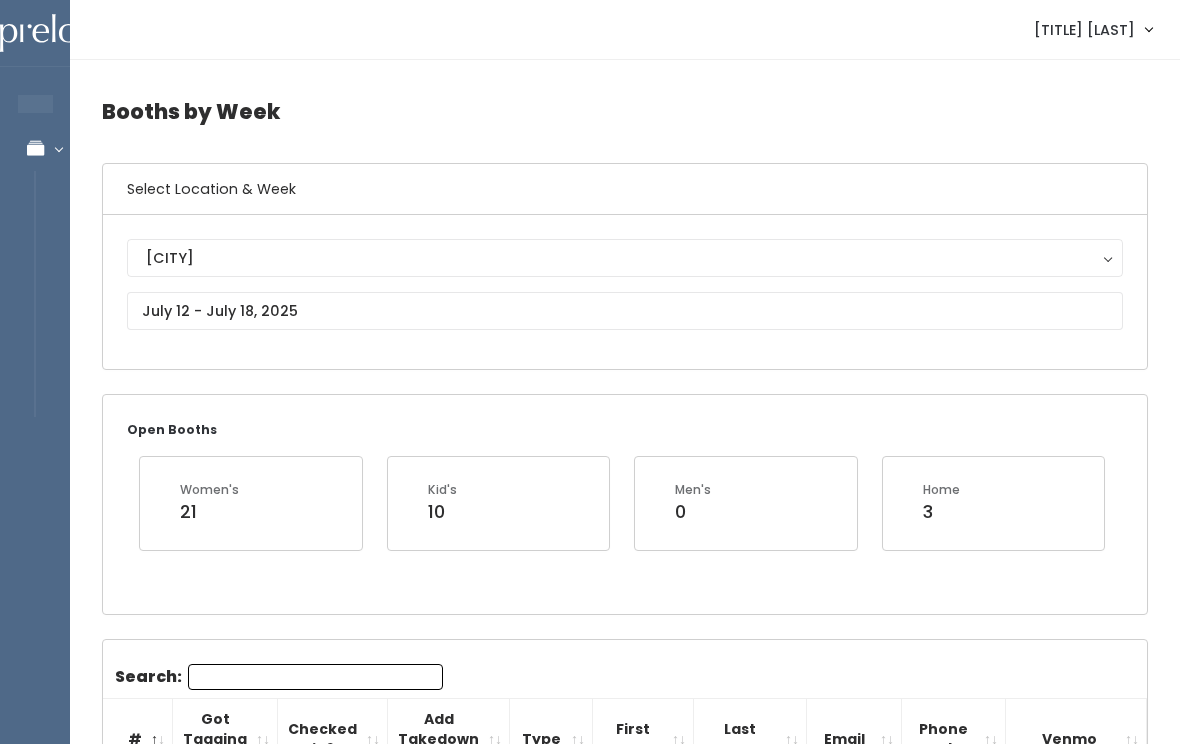 scroll, scrollTop: 0, scrollLeft: 0, axis: both 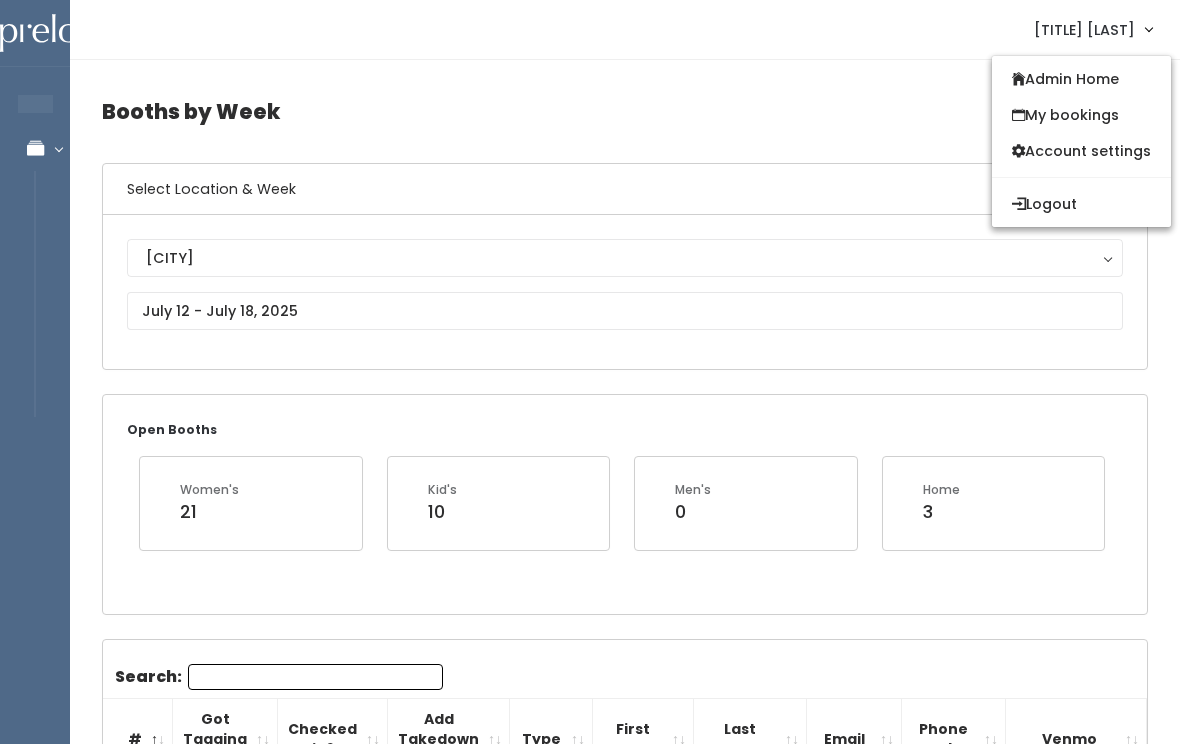 click on "Admin Home" at bounding box center [1081, 79] 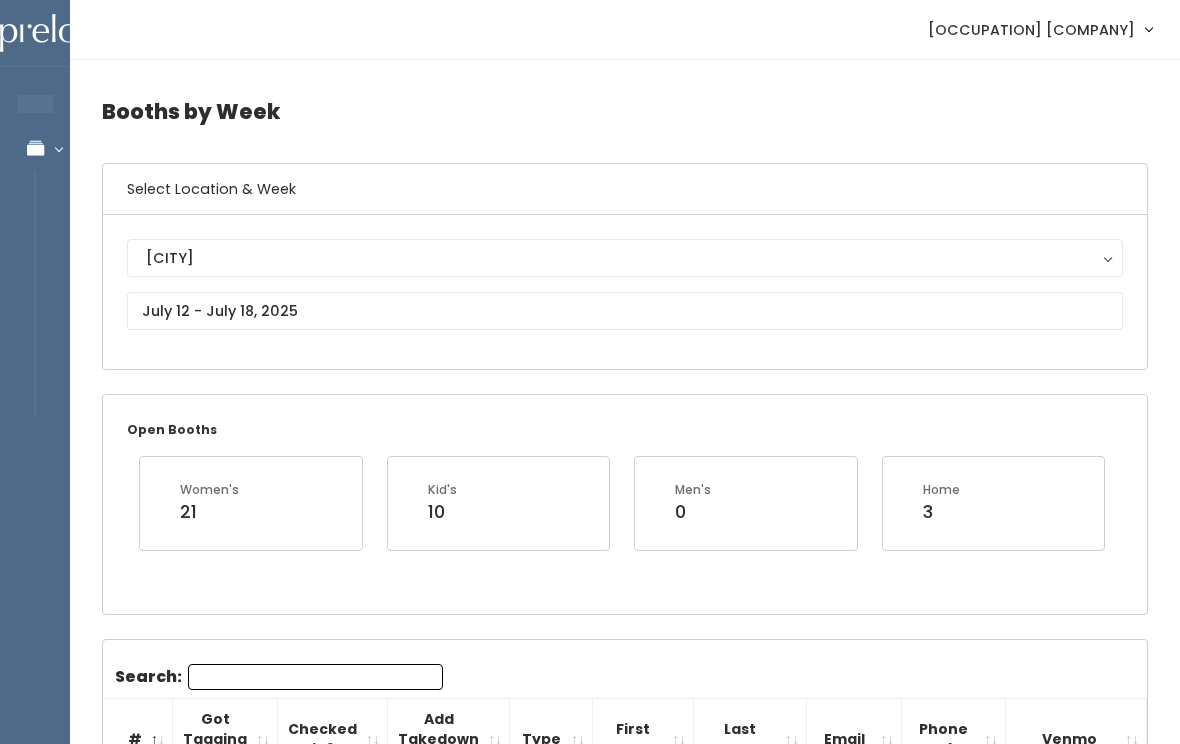 scroll, scrollTop: 0, scrollLeft: 0, axis: both 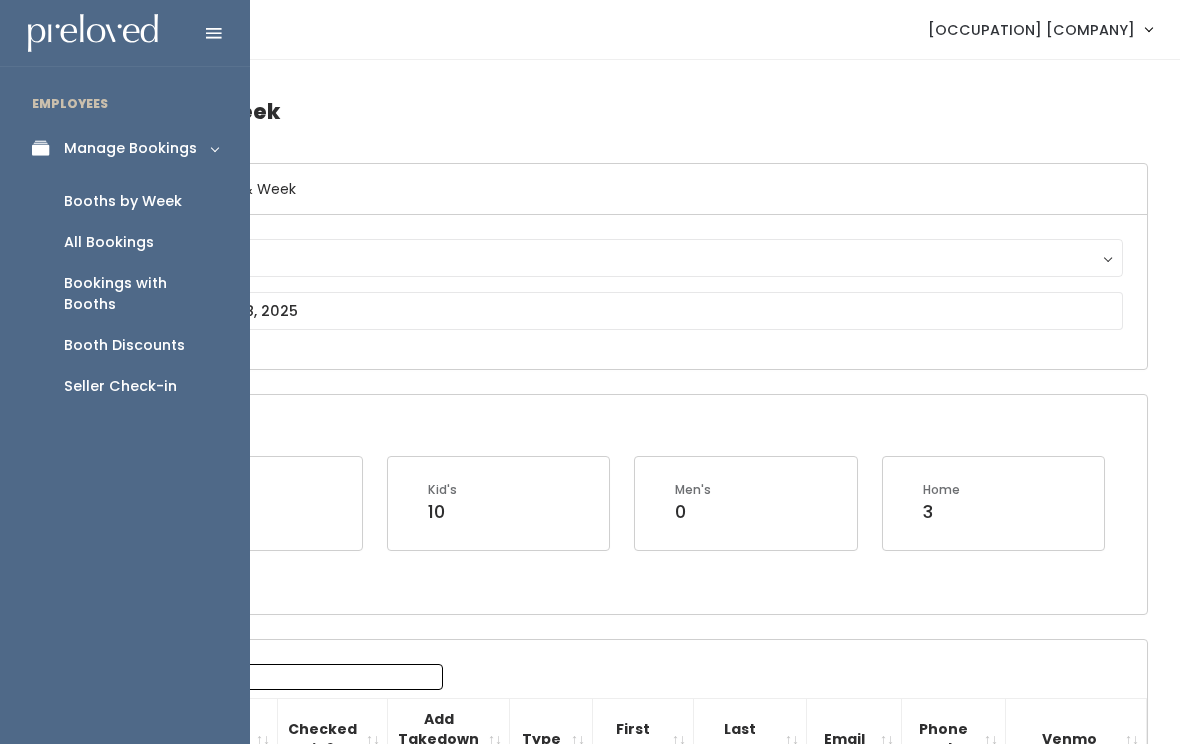 click on "Bookings with Booths" at bounding box center [141, 294] 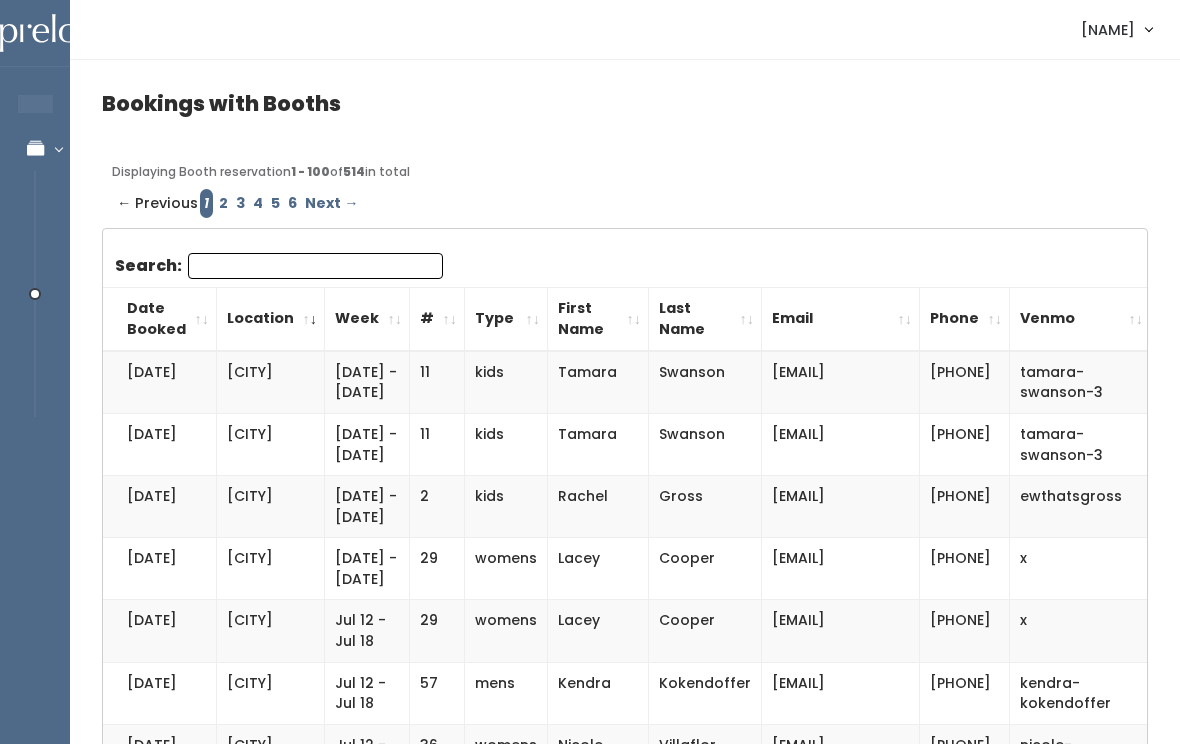 scroll, scrollTop: 0, scrollLeft: 0, axis: both 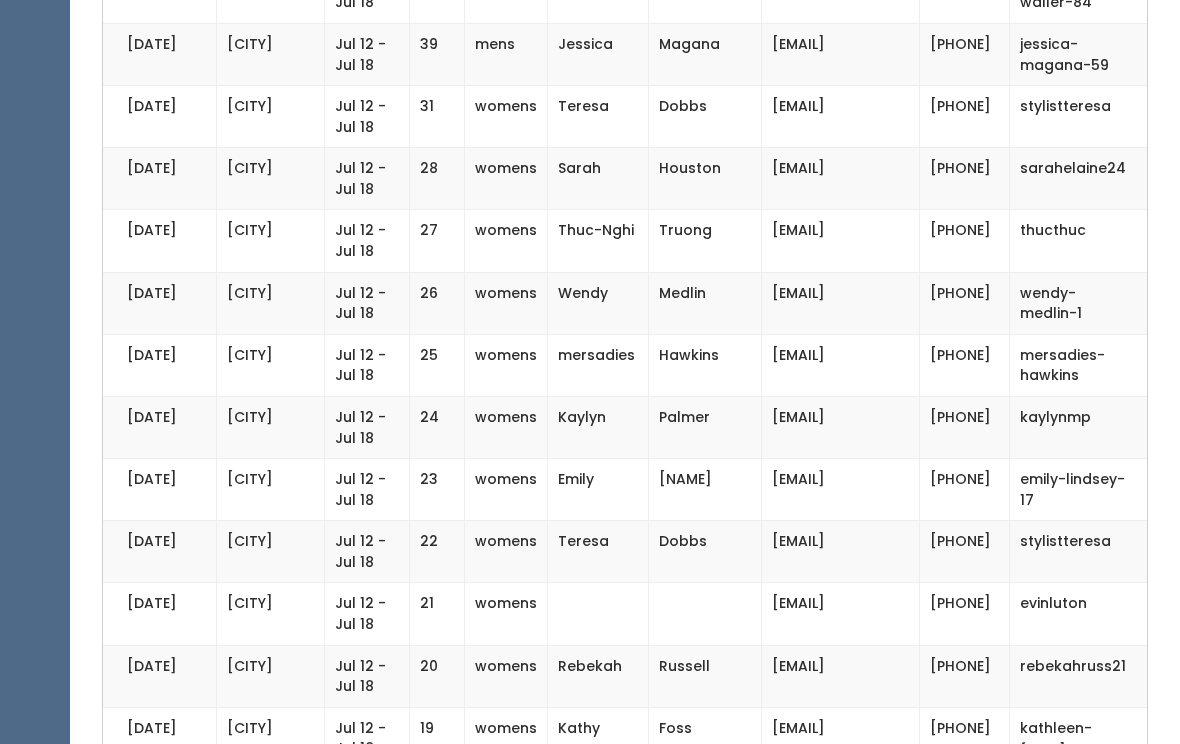 click on "27" at bounding box center [437, 241] 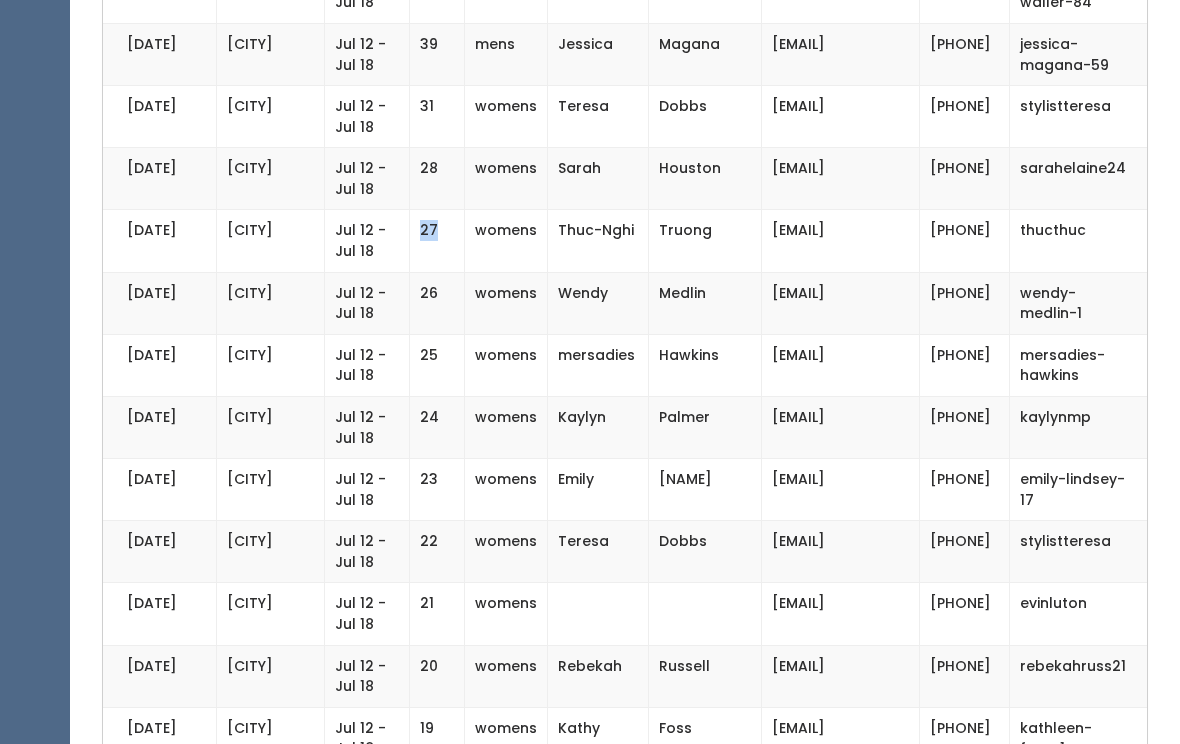 click on "27" at bounding box center (437, 241) 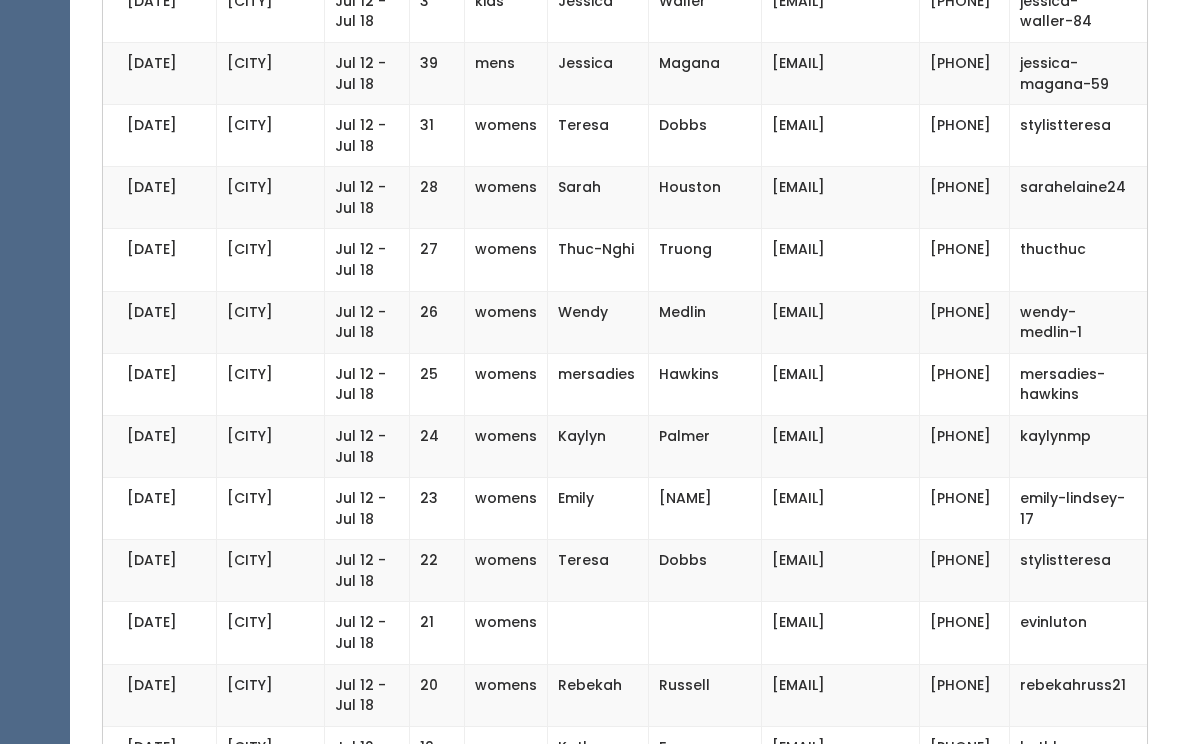 scroll, scrollTop: 1551, scrollLeft: 0, axis: vertical 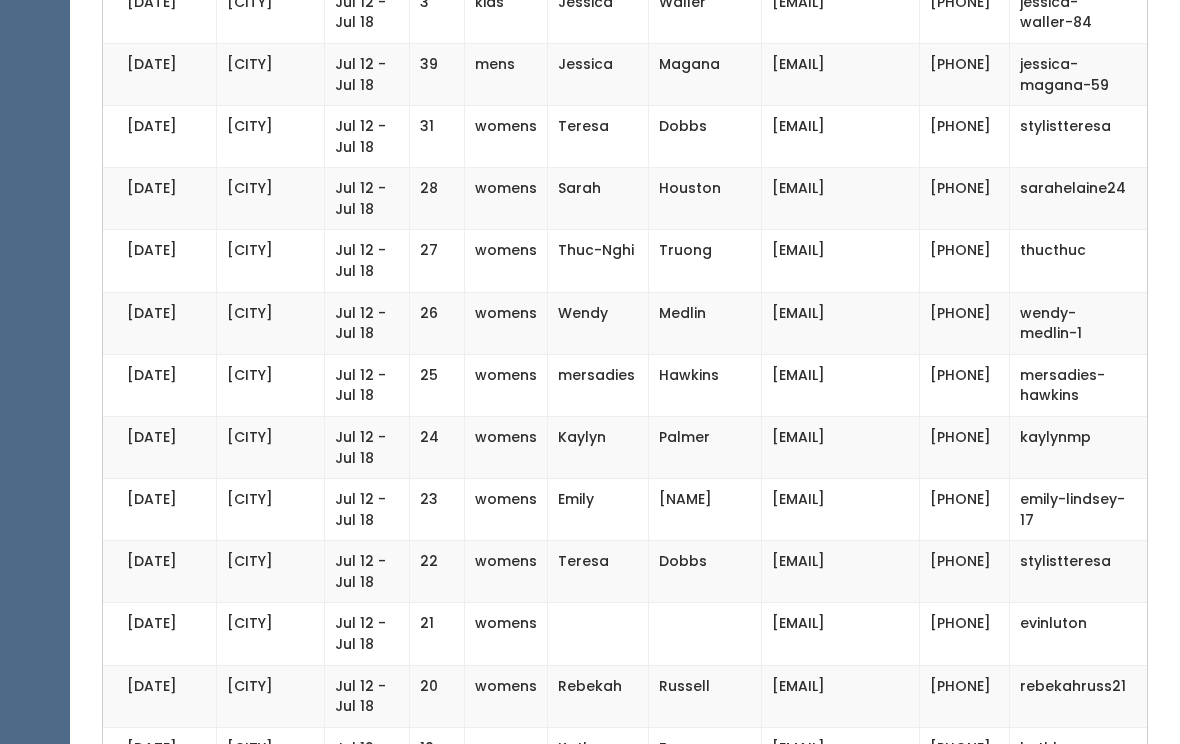 click on "Jul 12 - Jul 18" at bounding box center [367, 323] 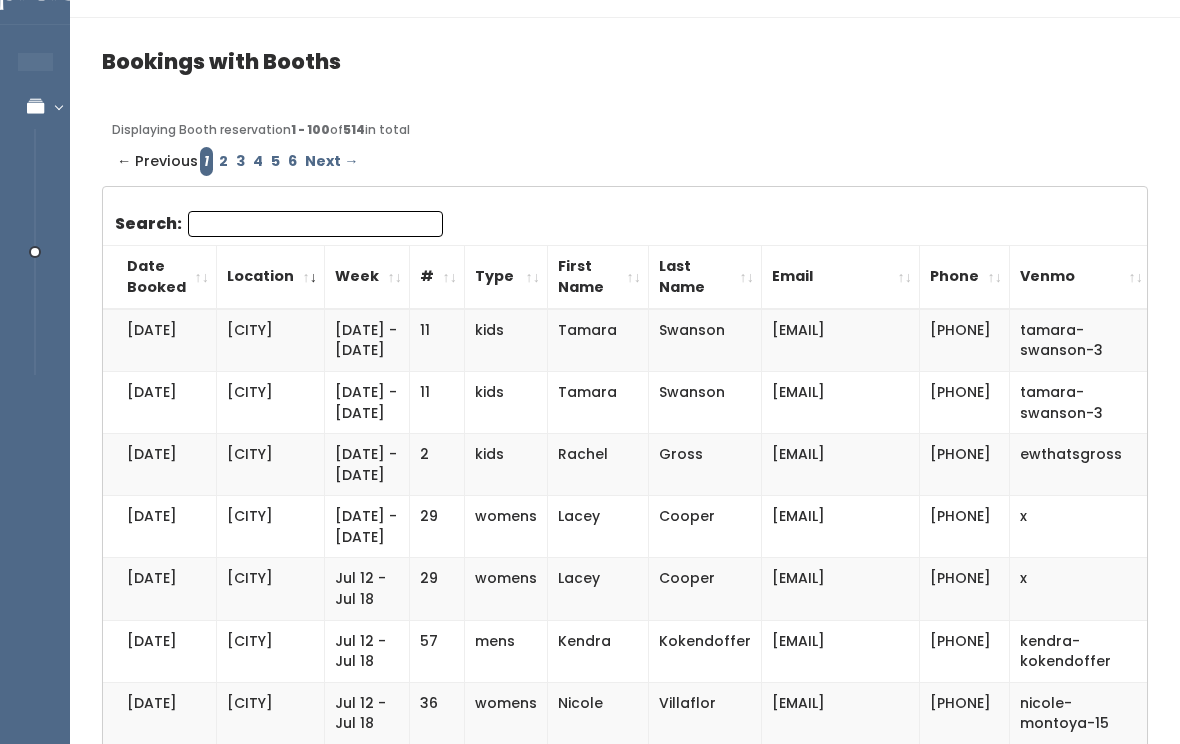 scroll, scrollTop: 0, scrollLeft: 0, axis: both 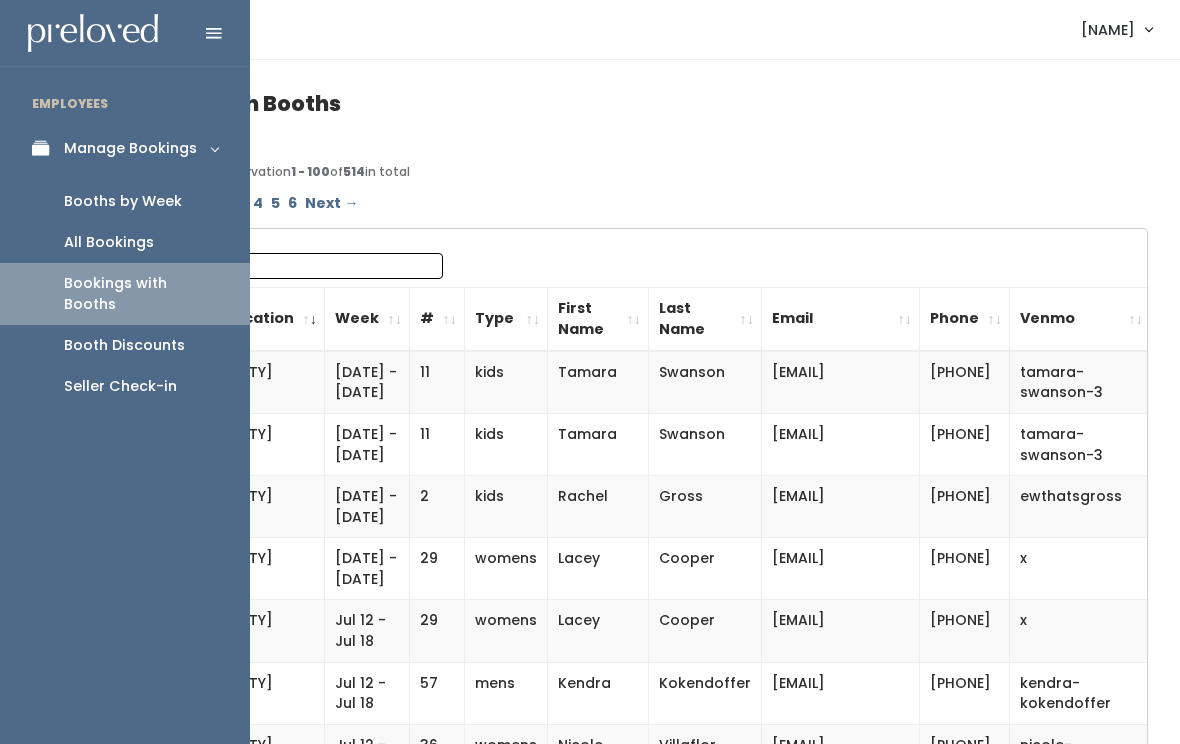 click on "All Bookings" at bounding box center (125, 242) 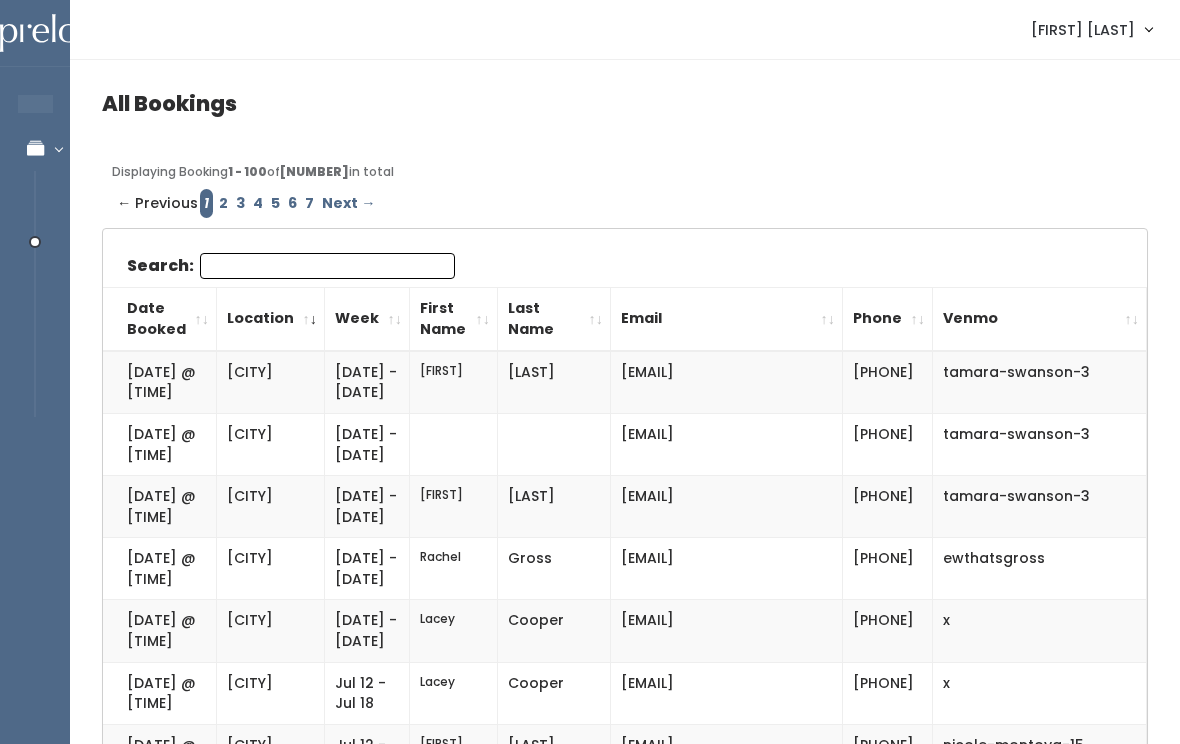 scroll, scrollTop: 0, scrollLeft: 0, axis: both 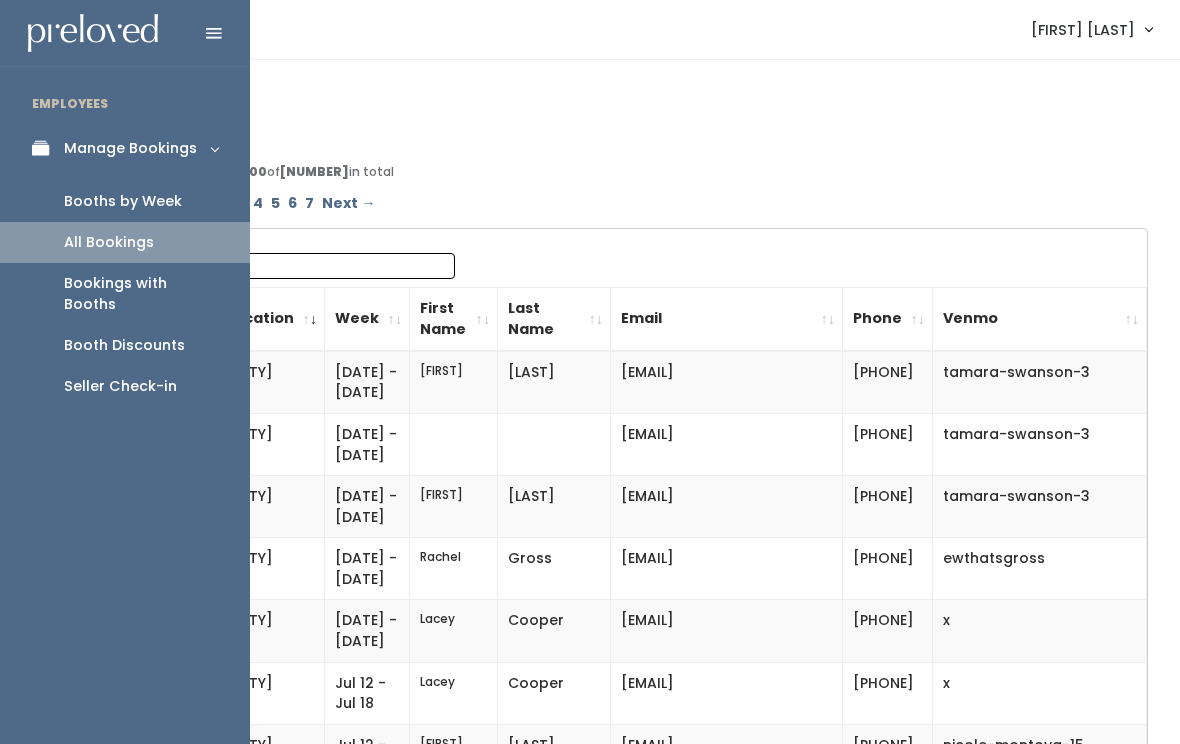 click on "Seller Check-in" at bounding box center (120, 386) 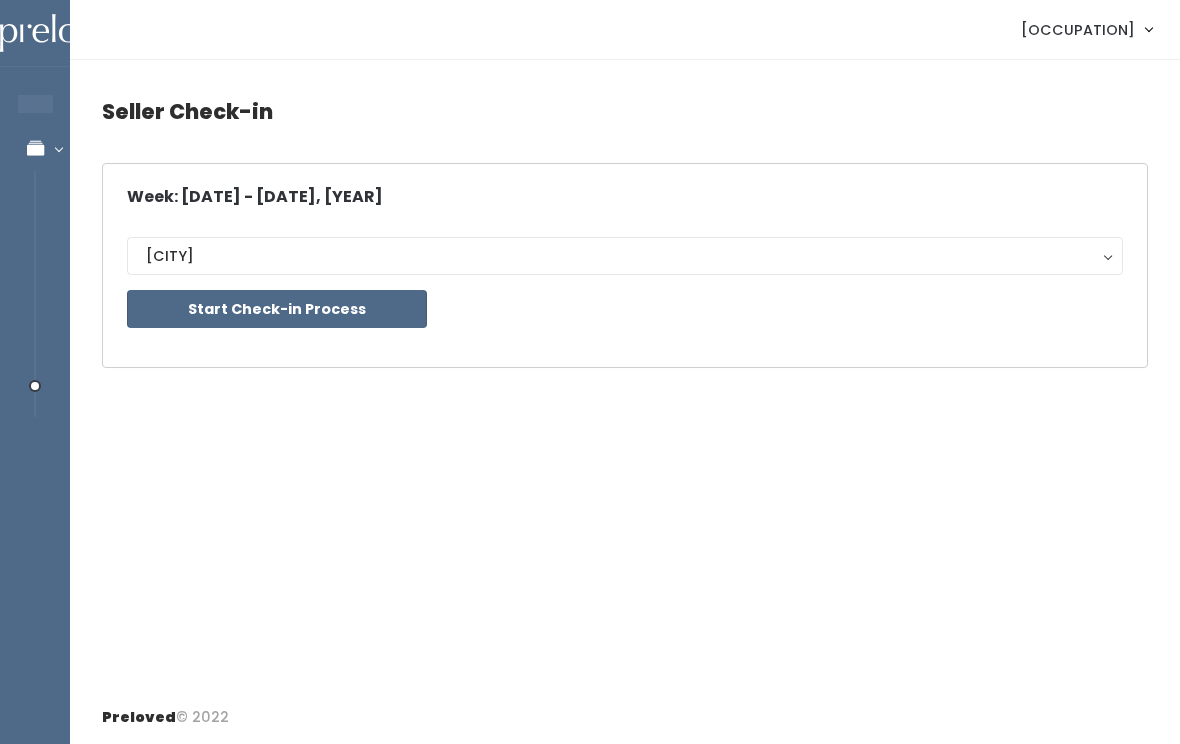 scroll, scrollTop: 0, scrollLeft: 0, axis: both 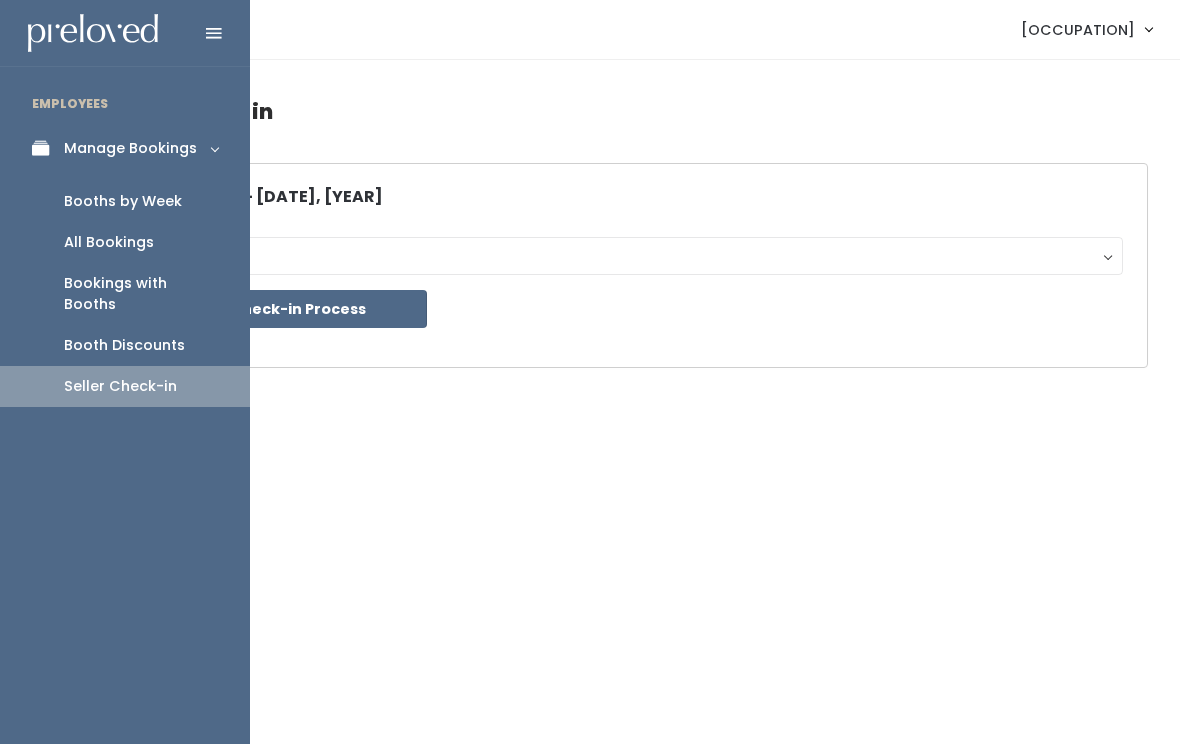 click at bounding box center (214, 34) 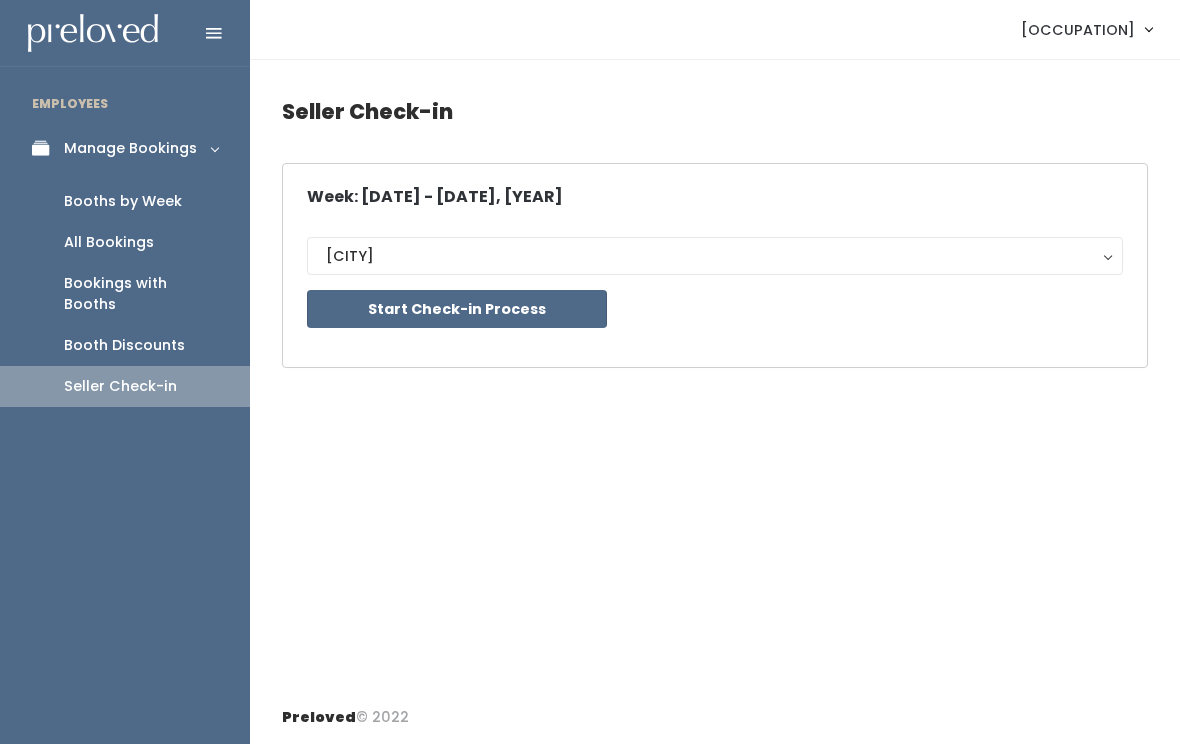click on "Week: Jul 12 - Jul 18, 2025
Oklahoma City Oklahoma City
Start Check-in Process" at bounding box center [715, 265] 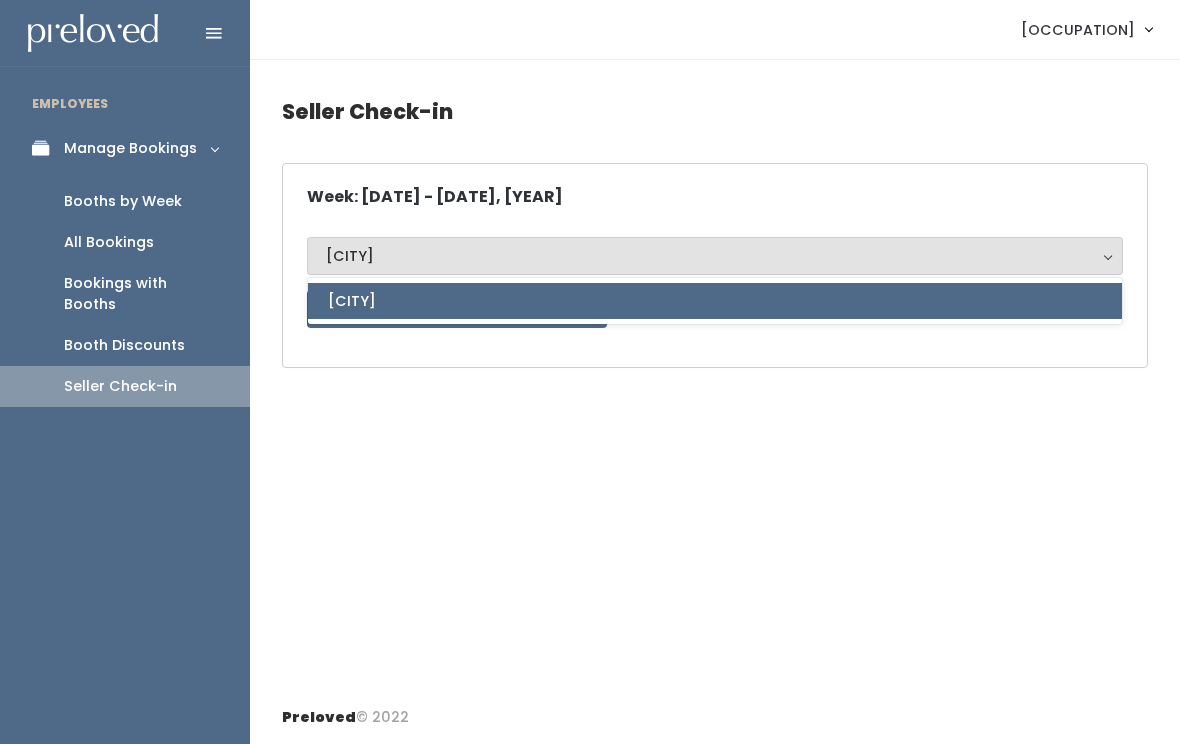 click on "Seller Check-in
Week: Jul 12 - Jul 18, 2025
Oklahoma City Oklahoma City   Oklahoma City
Start Check-in Process" at bounding box center [715, 375] 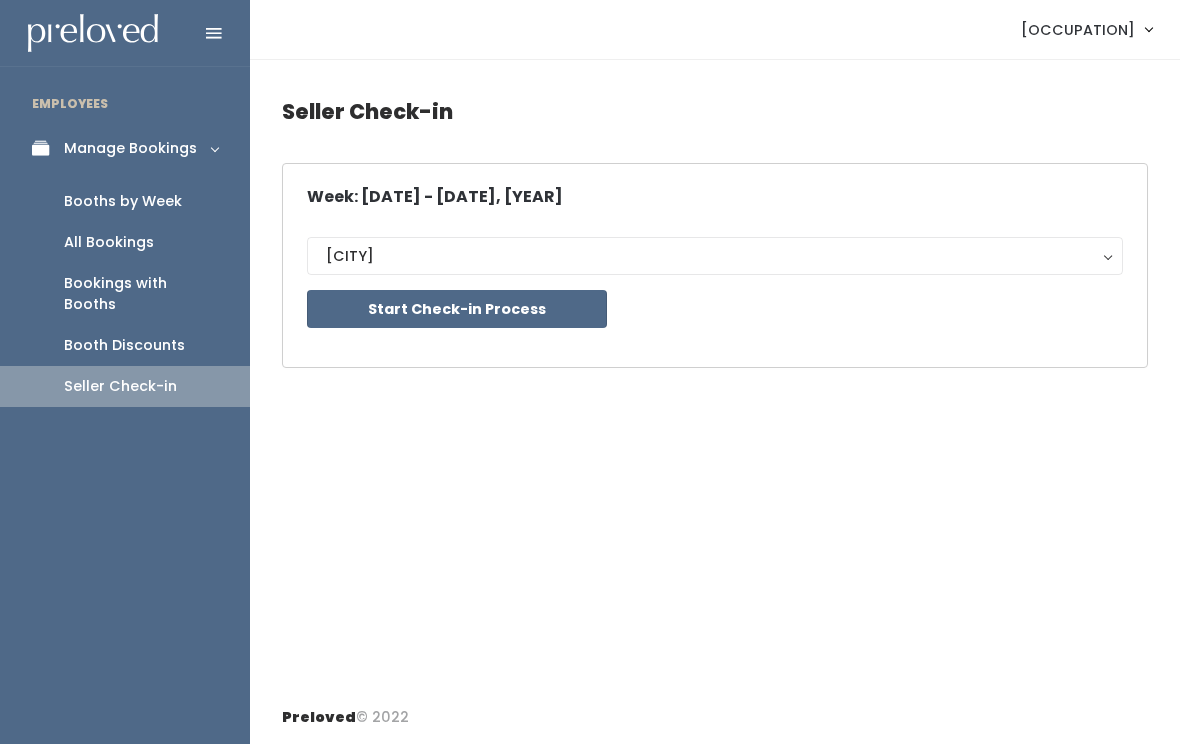 click on "Manage Bookings" at bounding box center [125, 148] 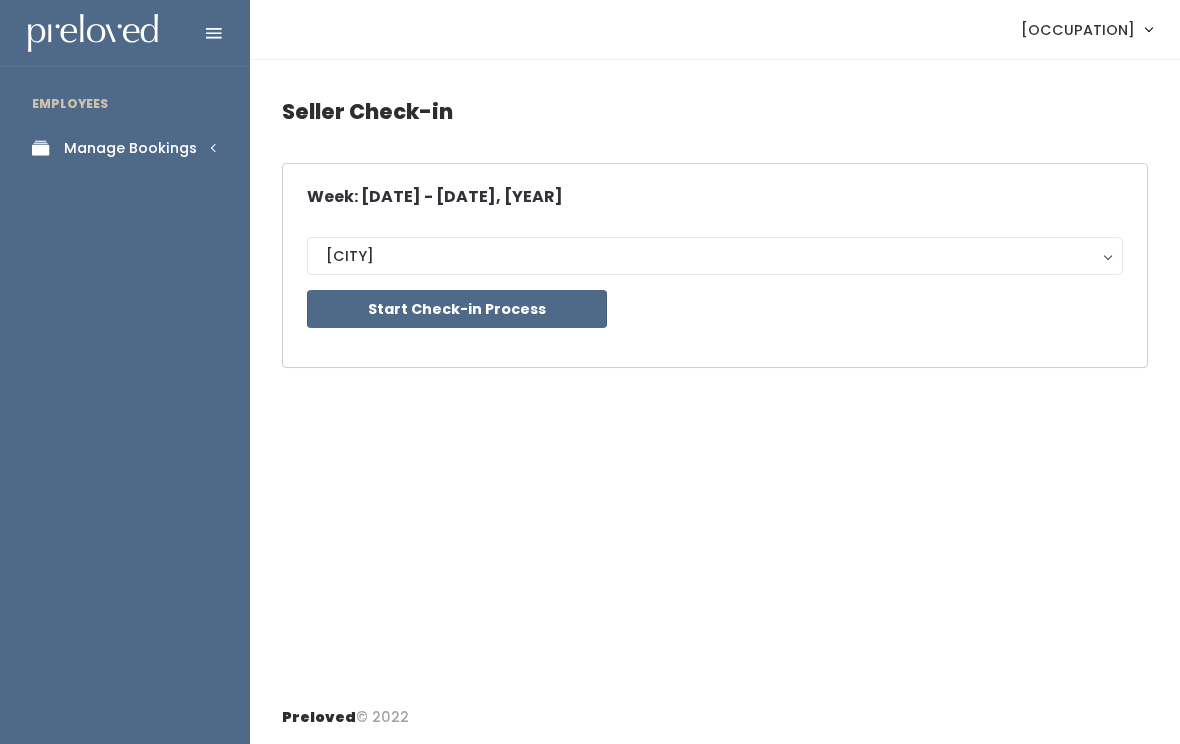 click on "EMPLOYEES
Manage Bookings
Booths by Week
All Bookings
Bookings with Booths
Booth Discounts
Seller Check-in" at bounding box center [125, 411] 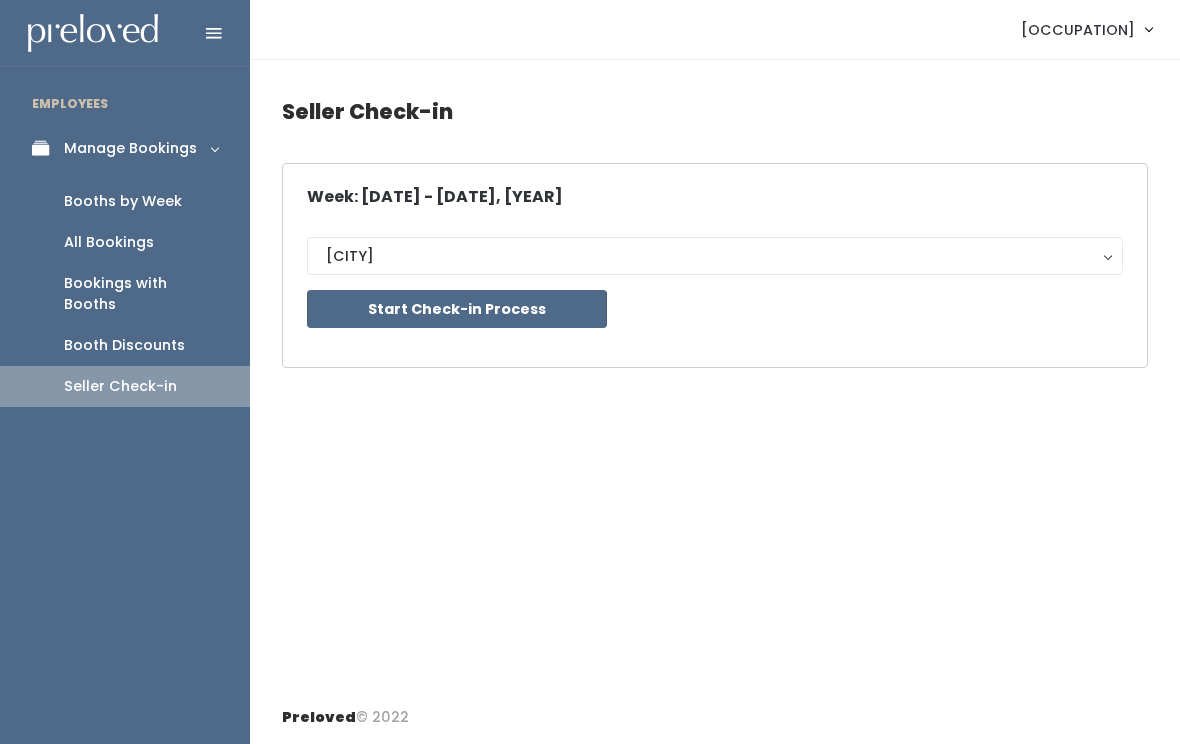 click on "Booths by Week" at bounding box center [123, 201] 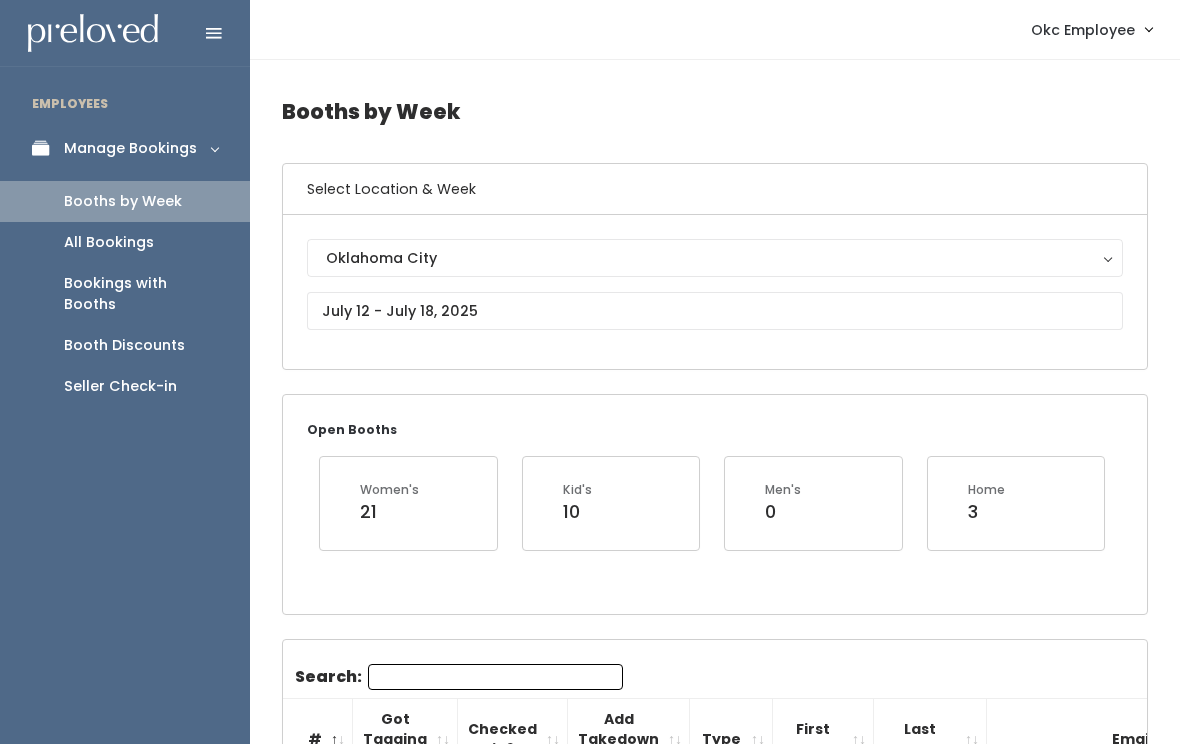 scroll, scrollTop: 0, scrollLeft: 0, axis: both 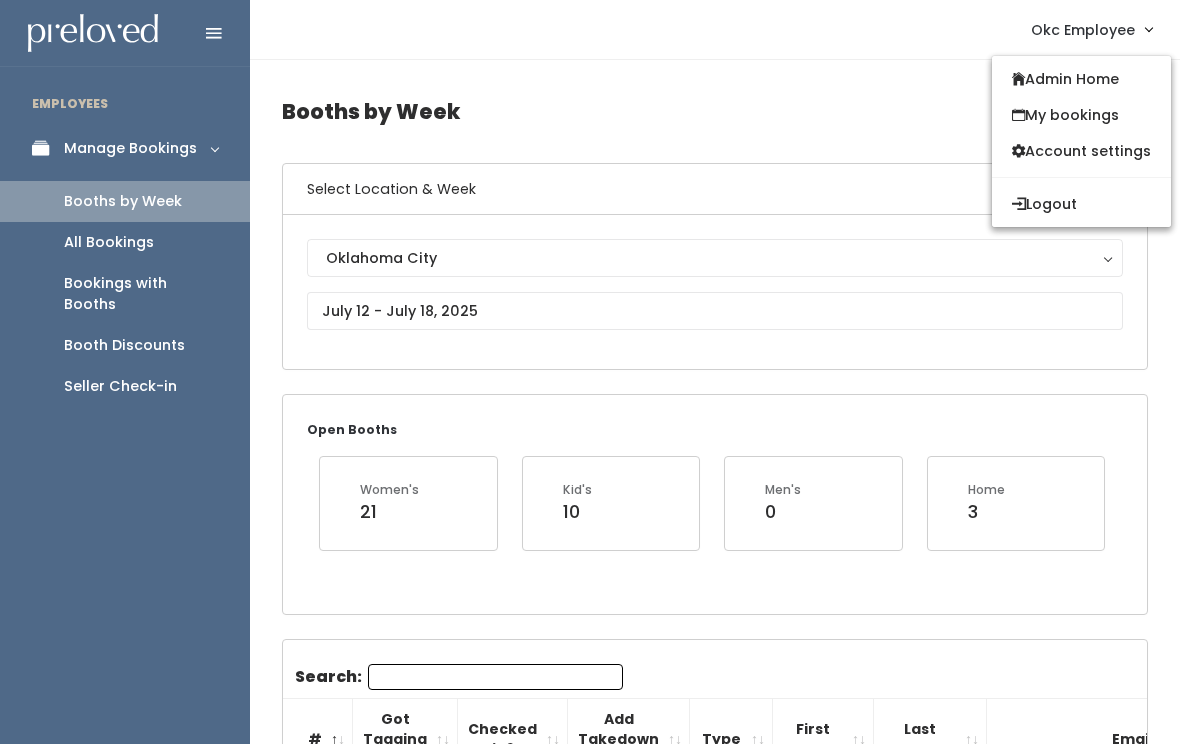 click on "Account settings" at bounding box center [1081, 151] 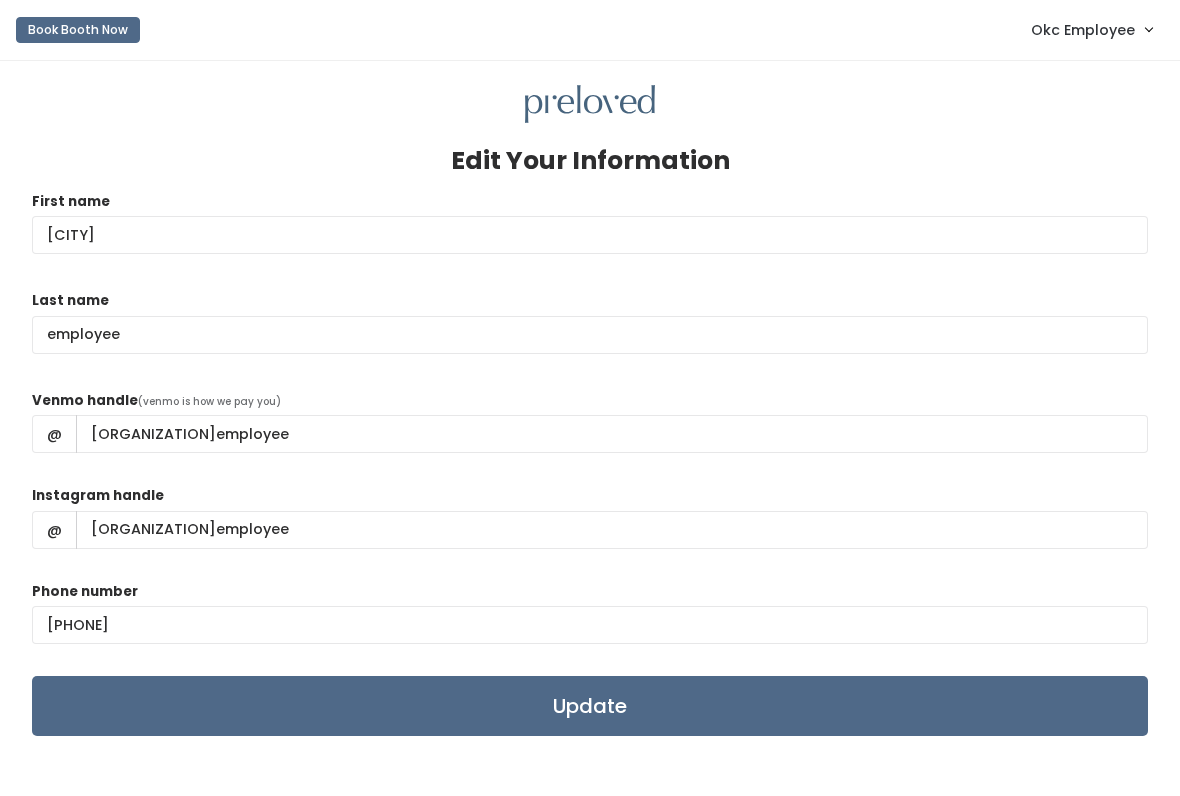 scroll, scrollTop: 0, scrollLeft: 0, axis: both 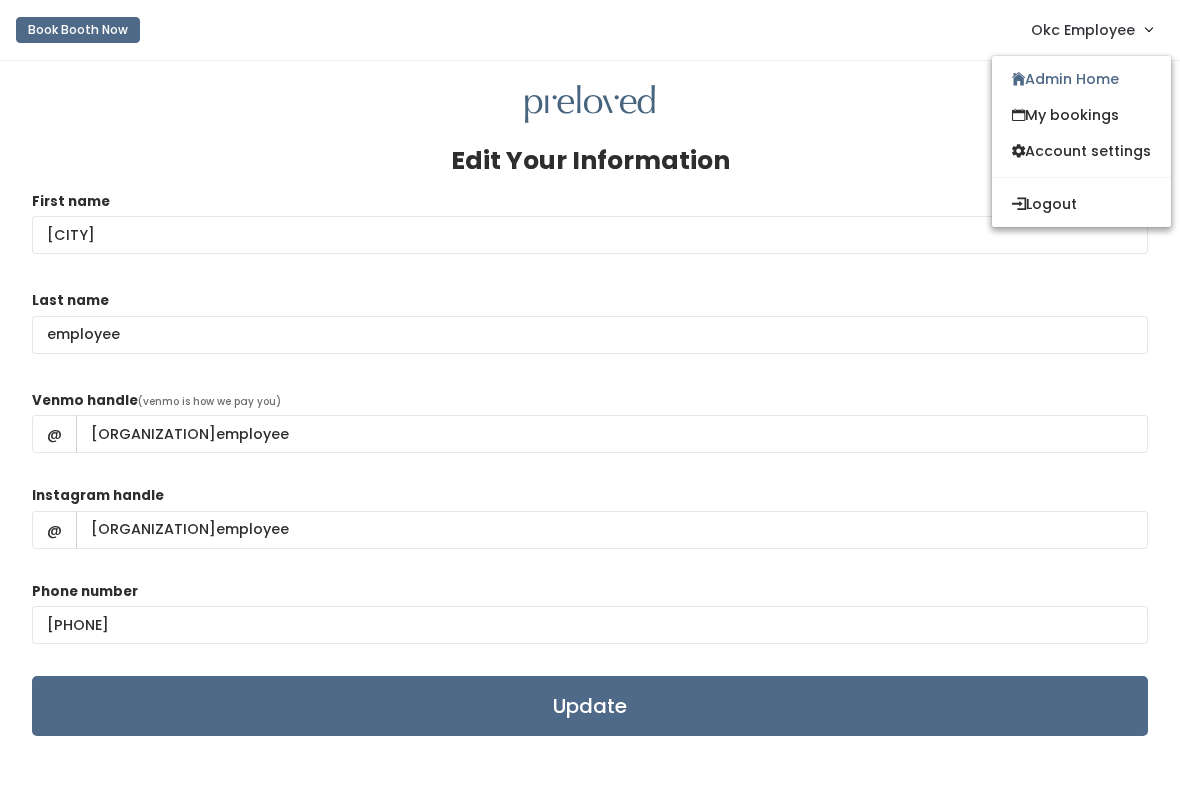 click on "Admin Home" at bounding box center (1081, 79) 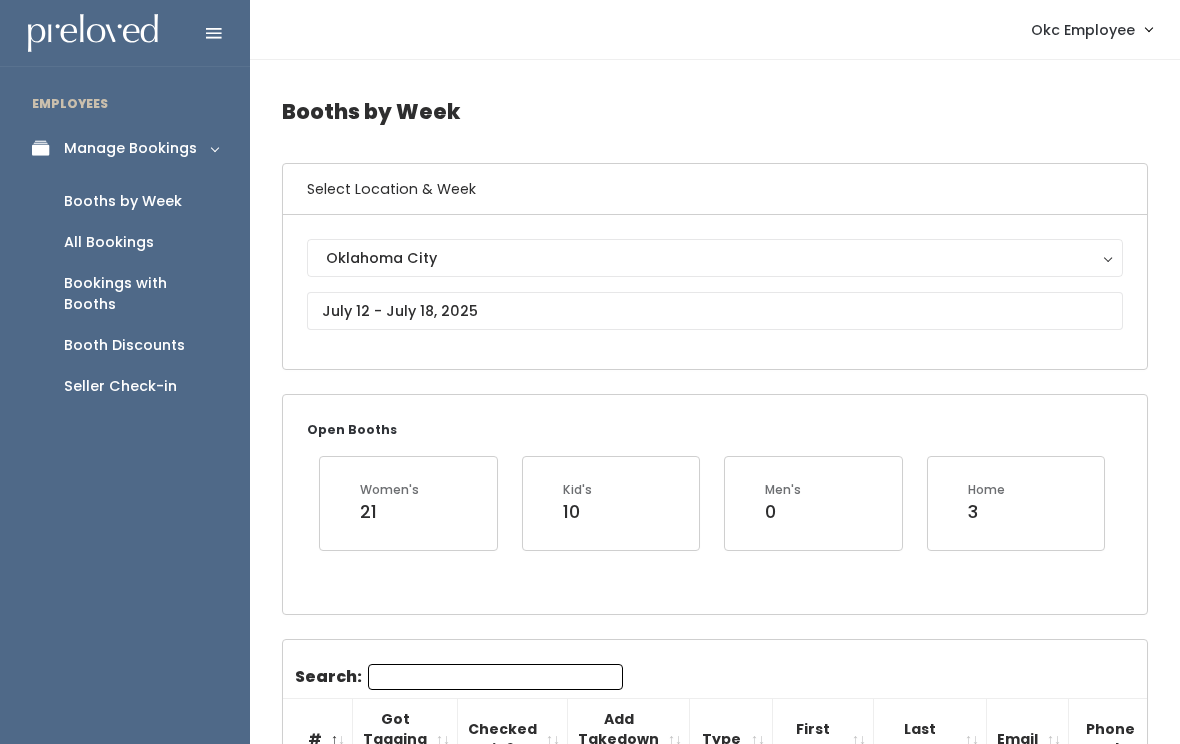 scroll, scrollTop: 0, scrollLeft: 0, axis: both 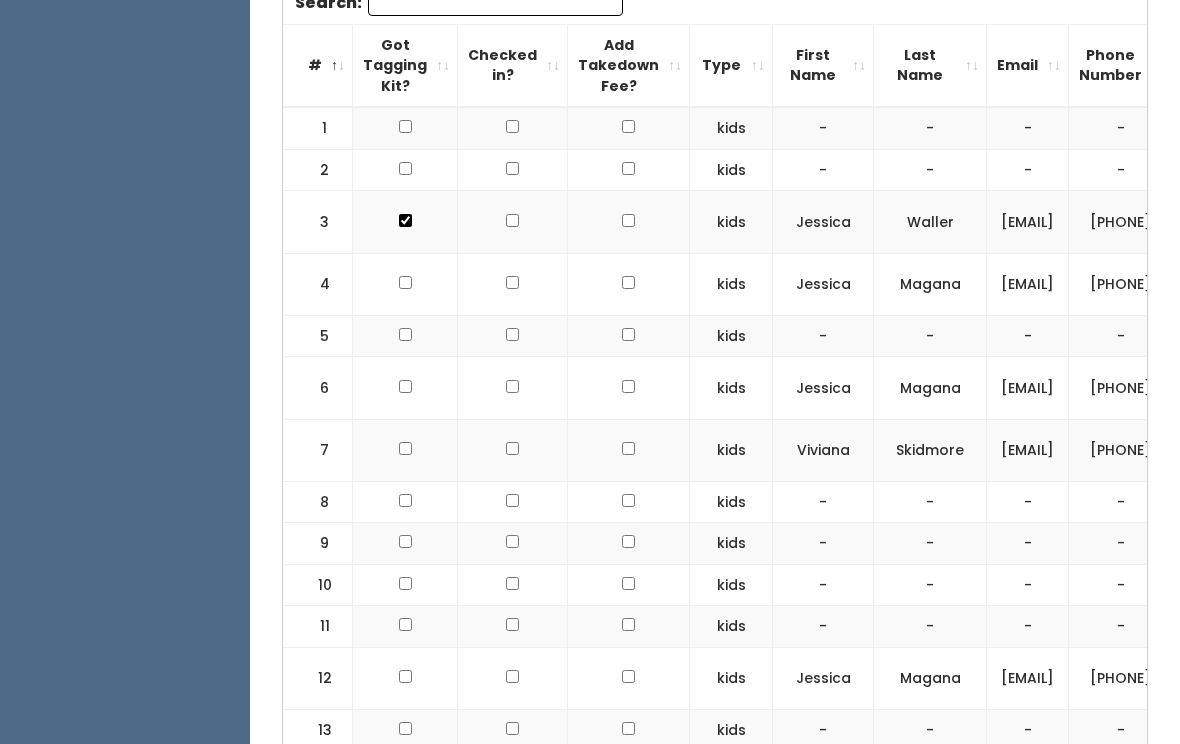 click on "jessicamagana00@gmail.com" at bounding box center [1028, 284] 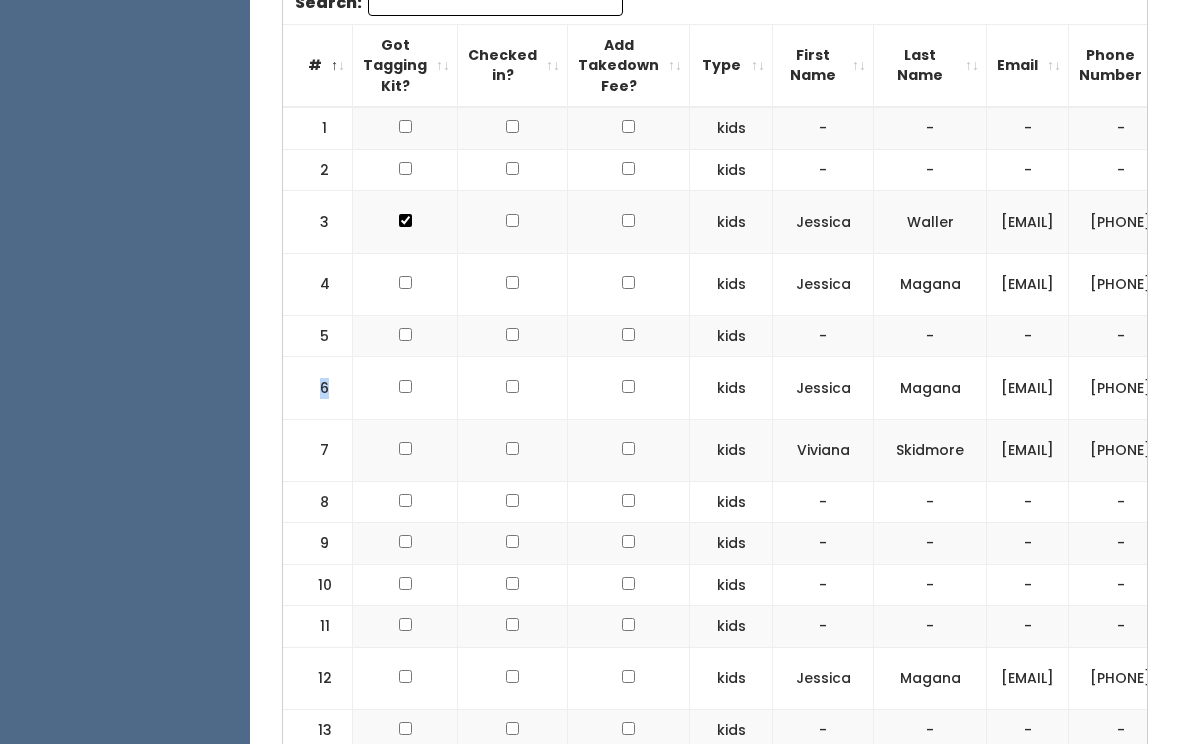 scroll, scrollTop: 0, scrollLeft: 0, axis: both 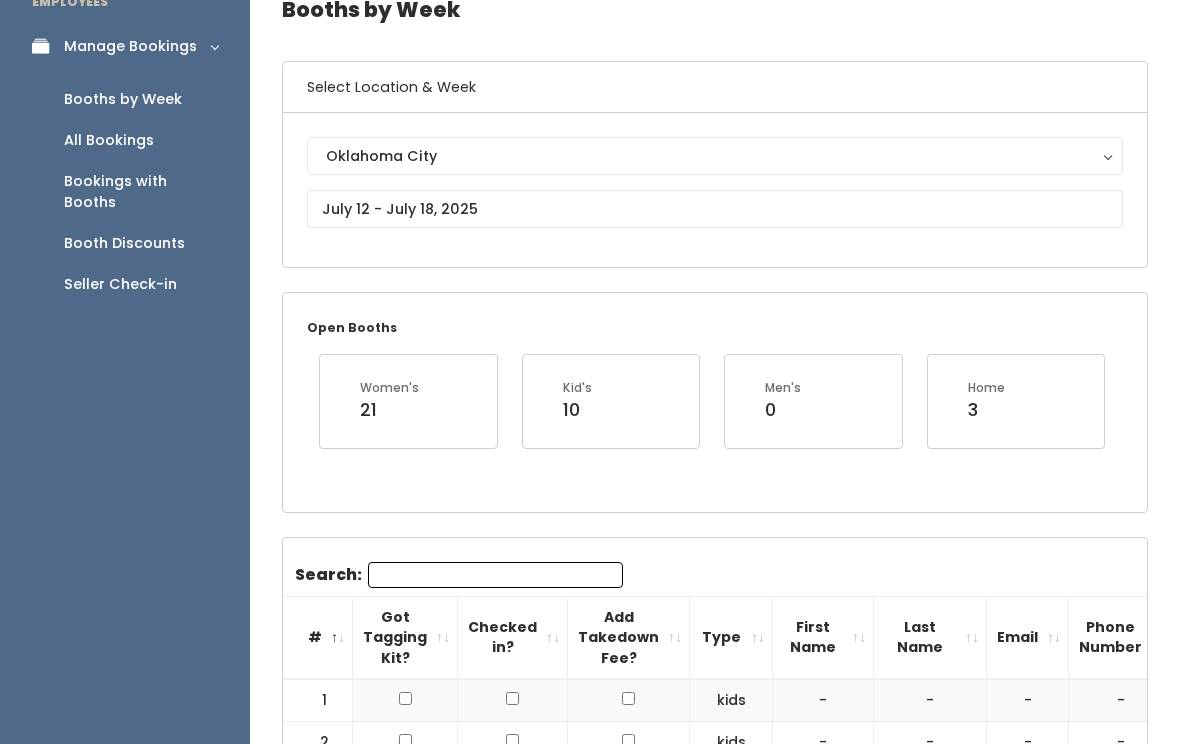 click on "Oklahoma City" at bounding box center [715, 157] 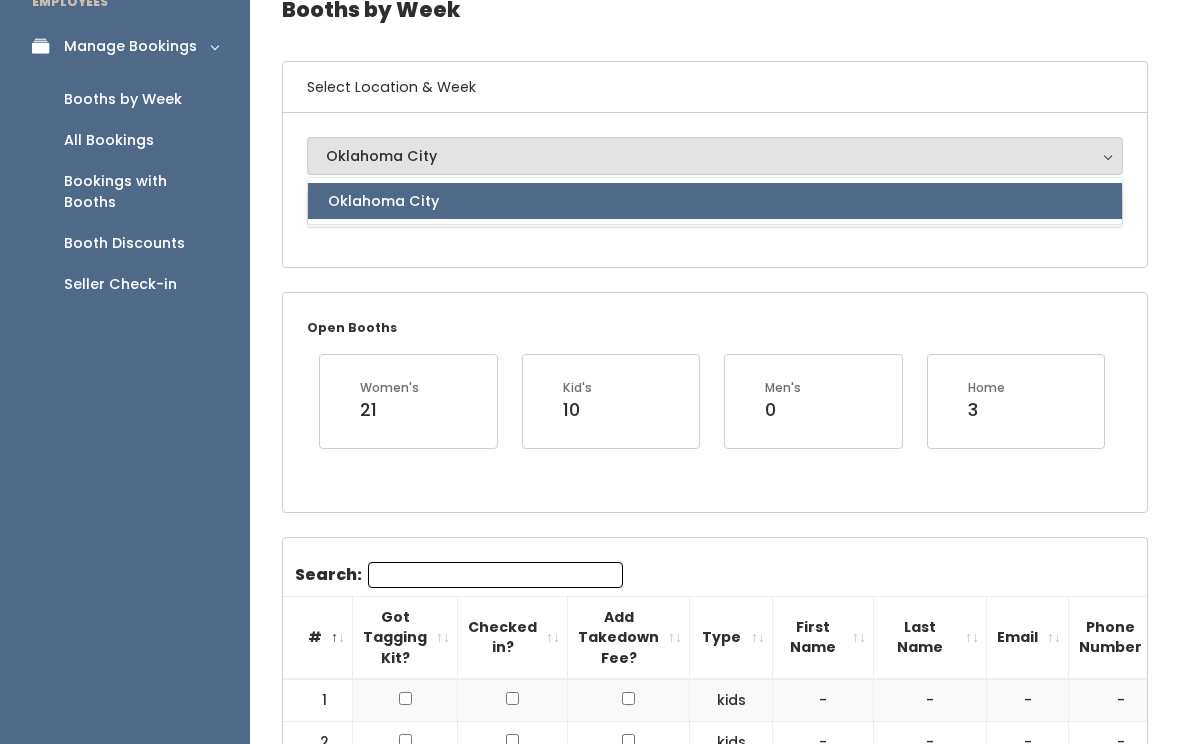 click on "Oklahoma City" at bounding box center [715, 156] 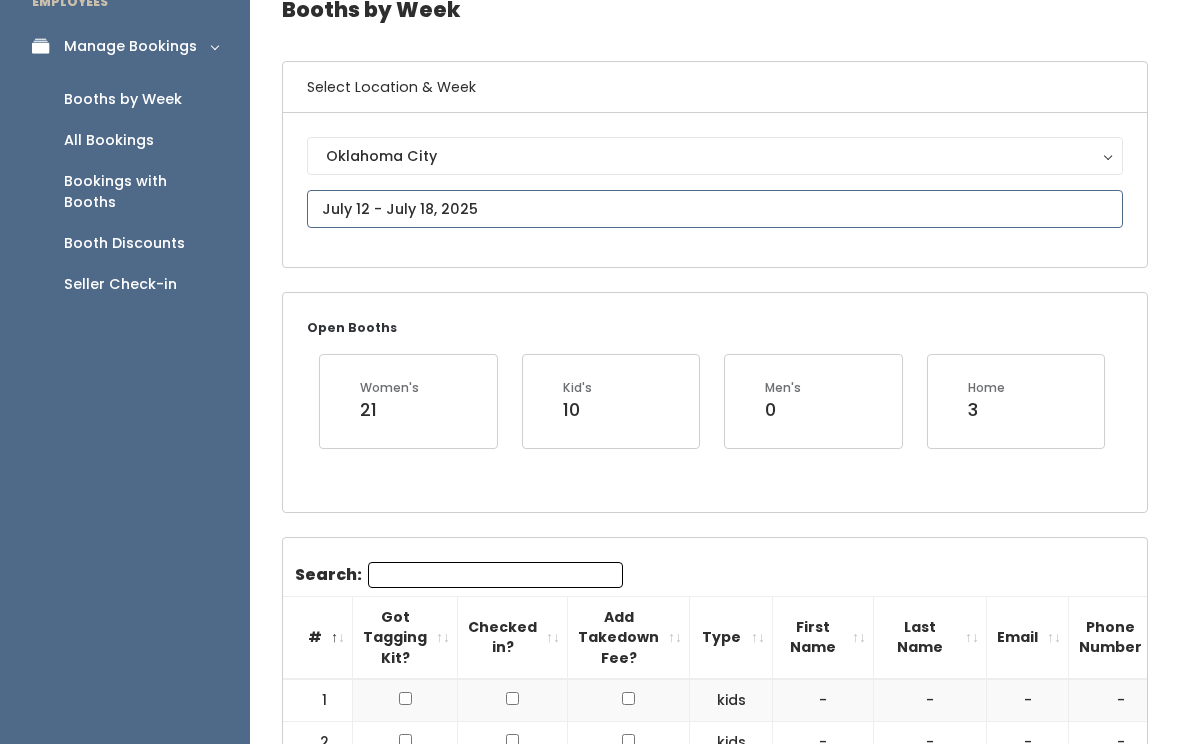click at bounding box center [715, 209] 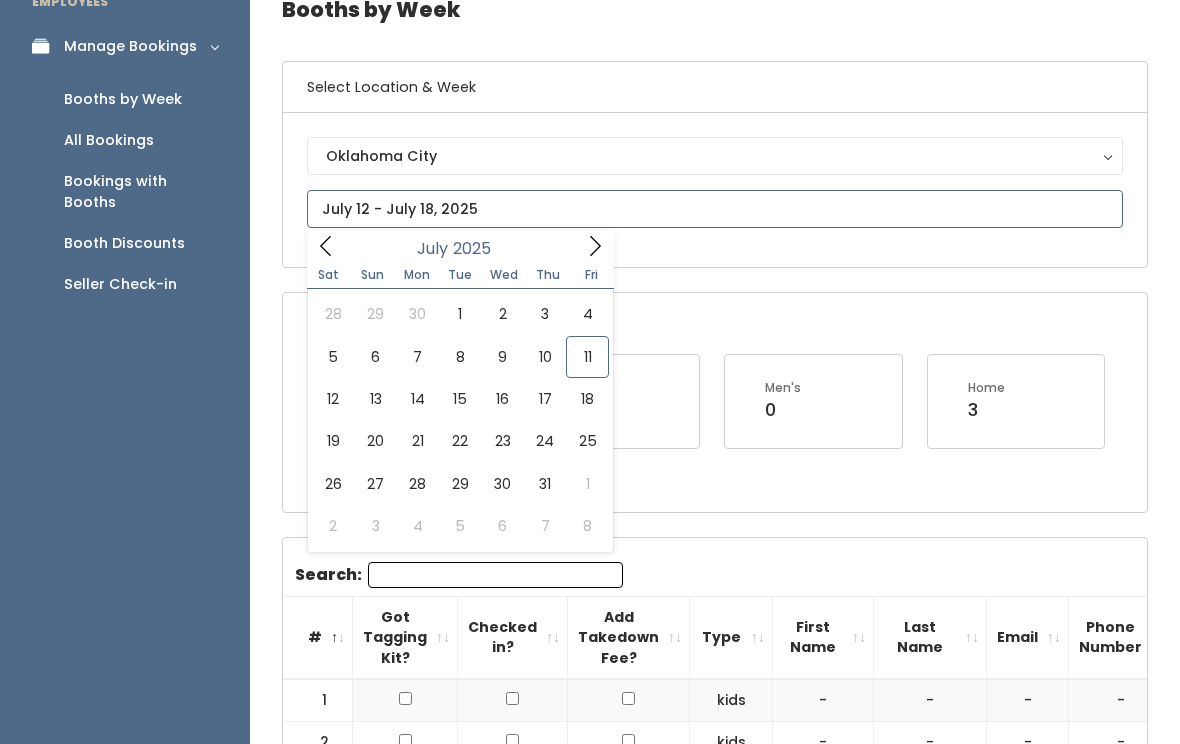 type on "July 5 to July 11" 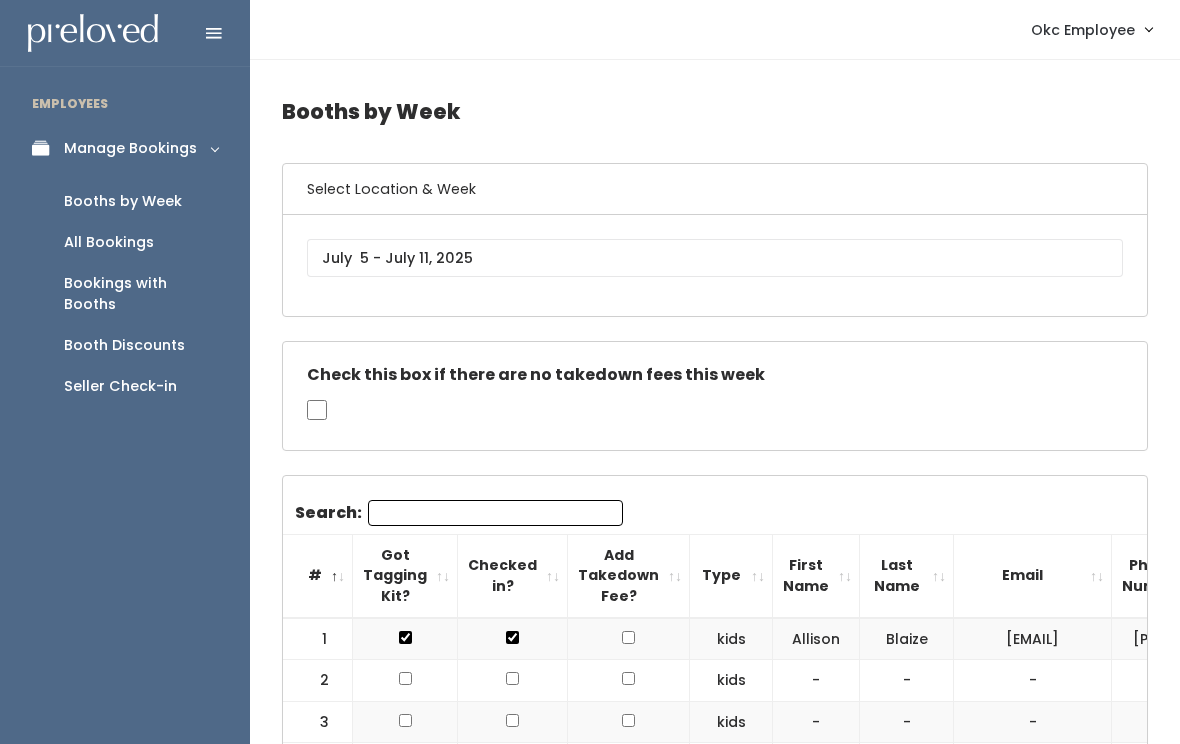 scroll, scrollTop: 0, scrollLeft: 0, axis: both 